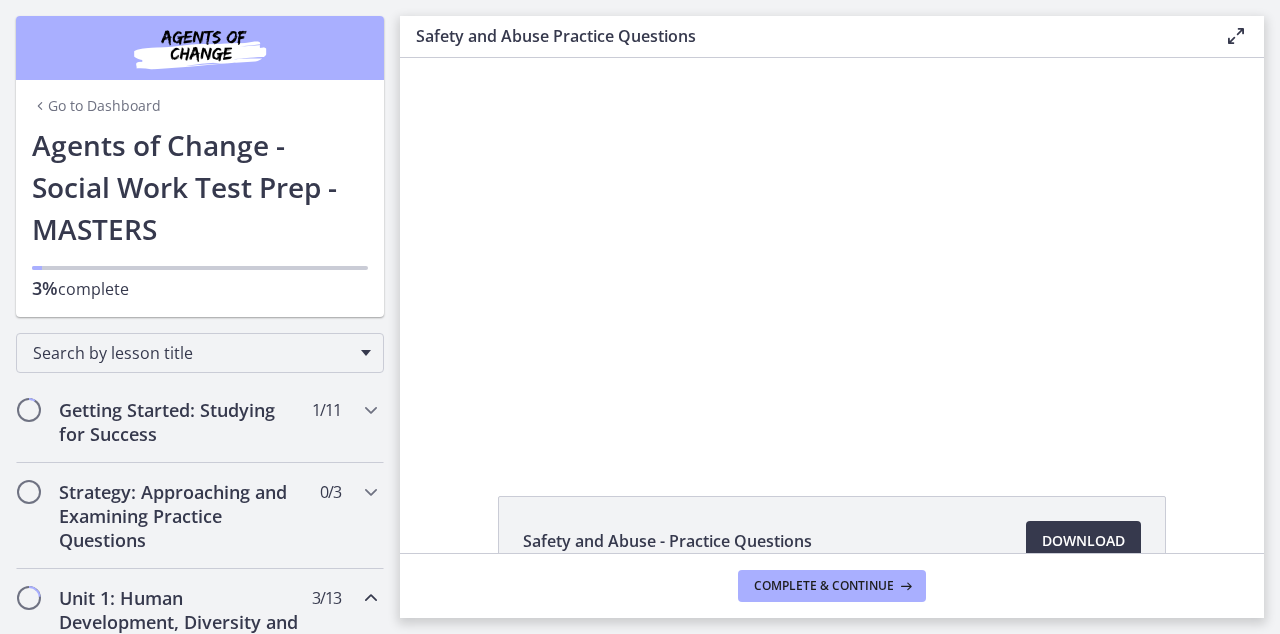 scroll, scrollTop: 0, scrollLeft: 0, axis: both 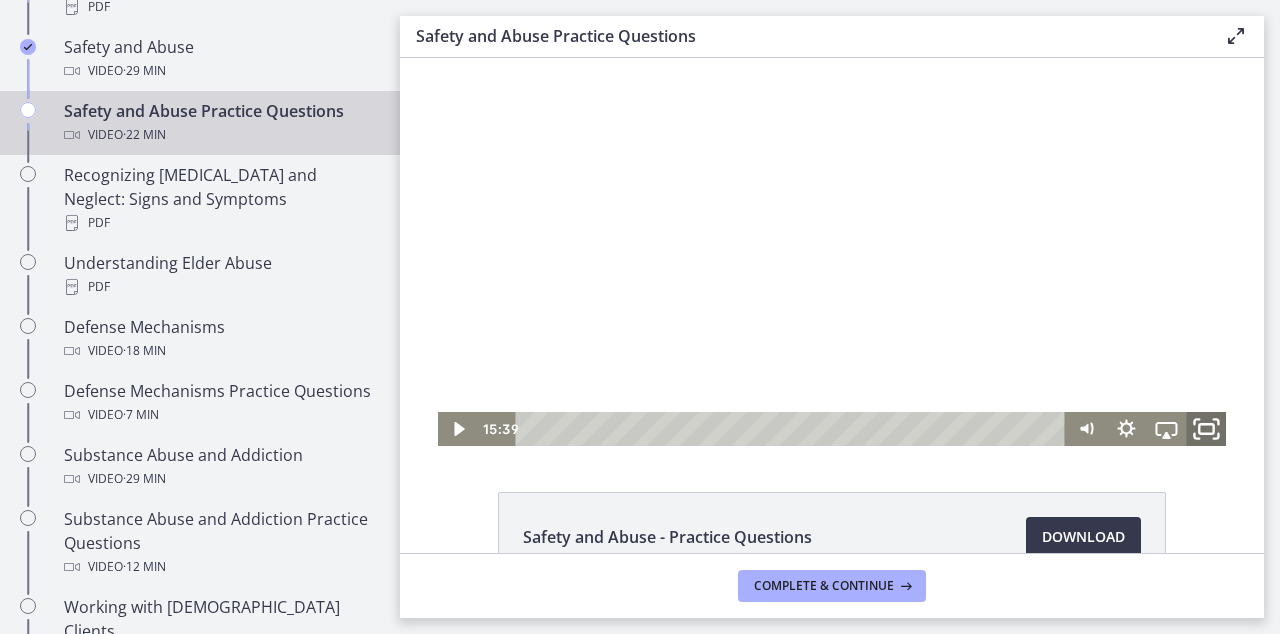 click 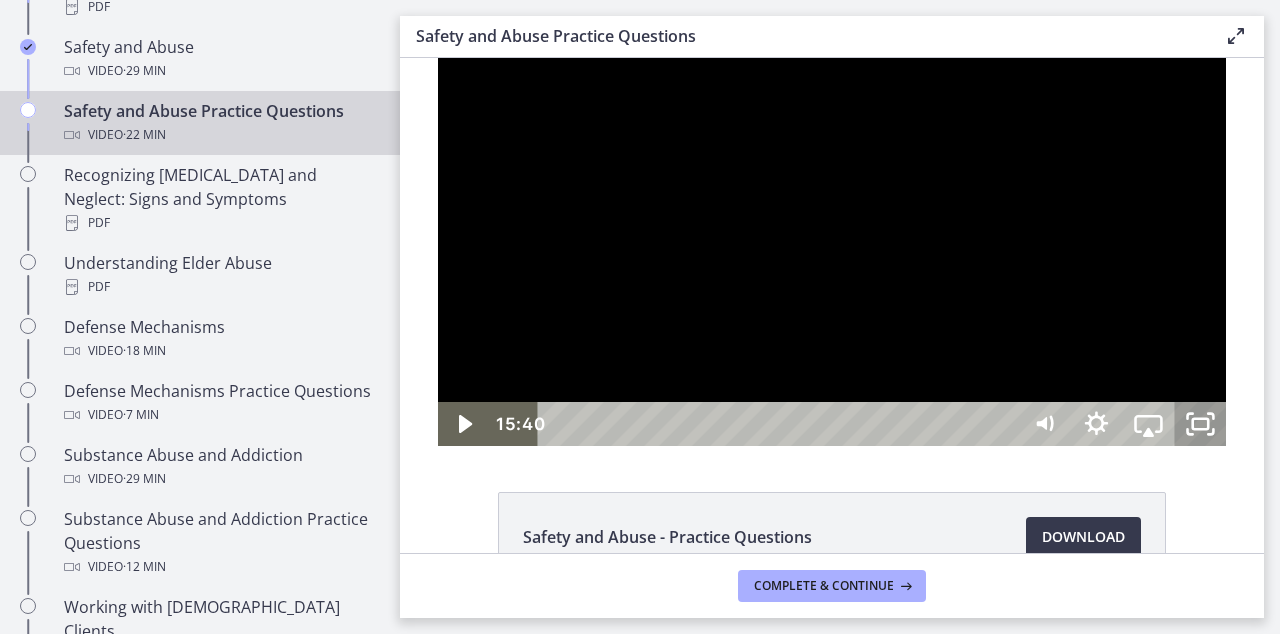 scroll, scrollTop: 0, scrollLeft: 0, axis: both 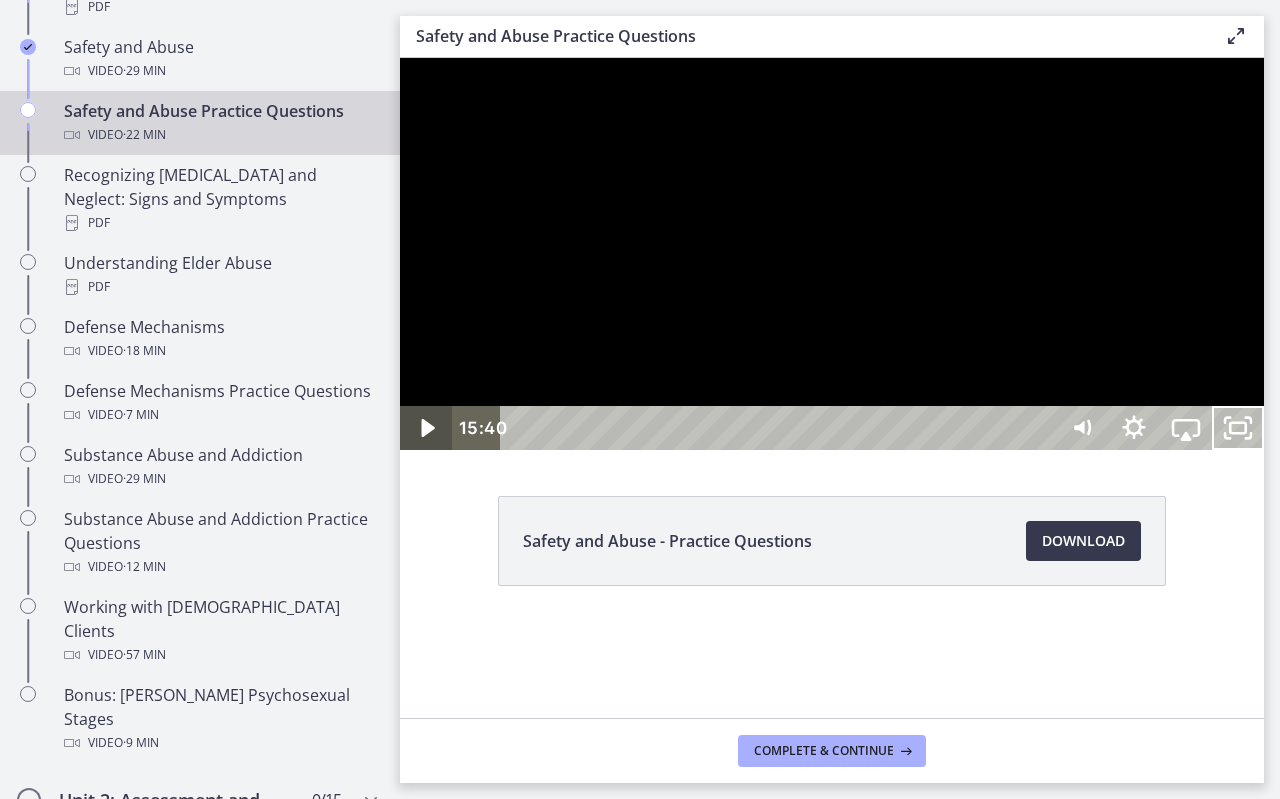 click 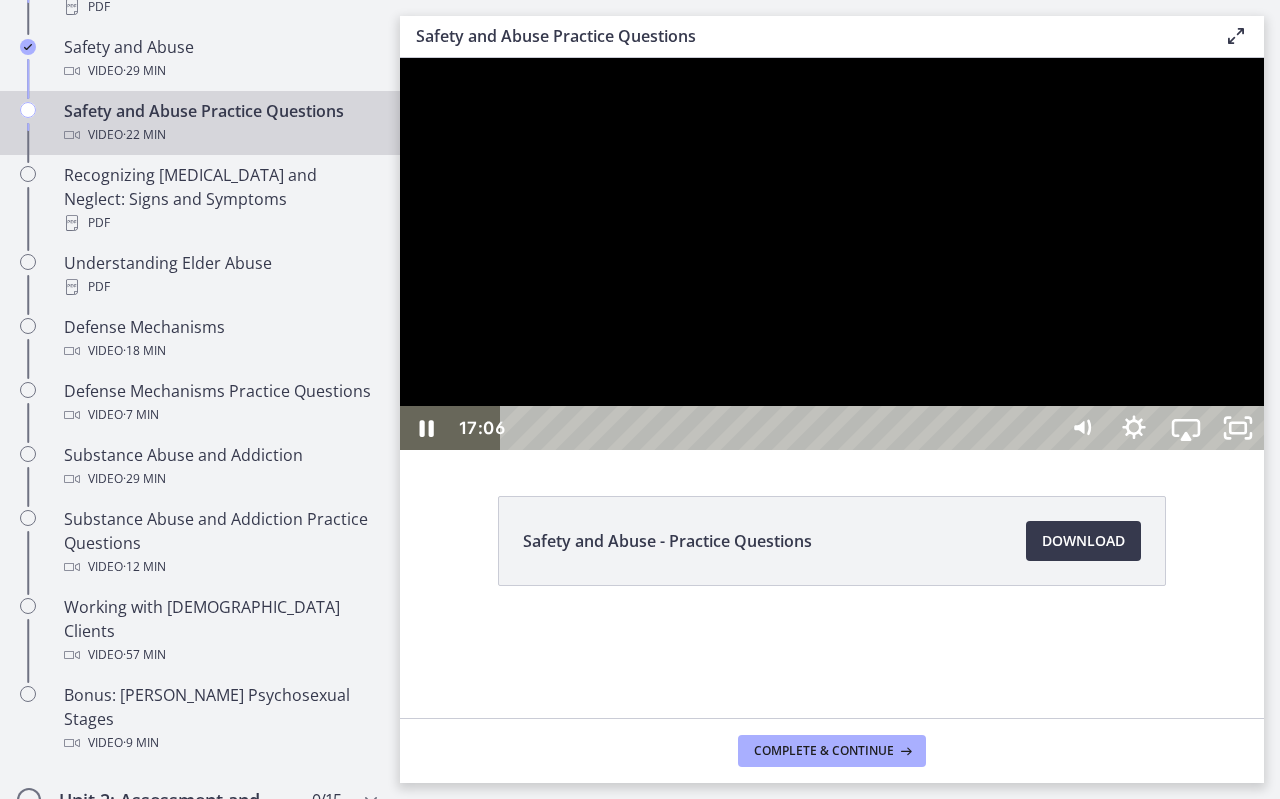 click at bounding box center [832, 254] 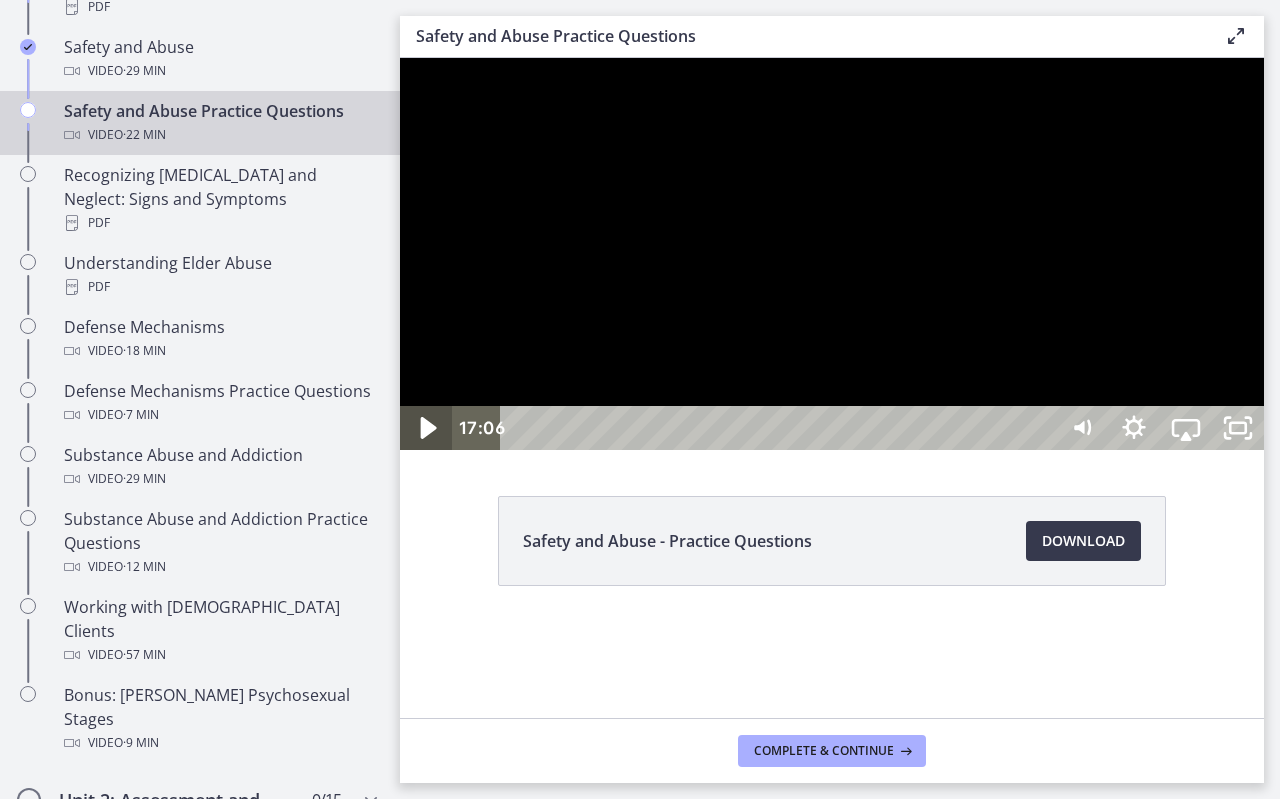 click 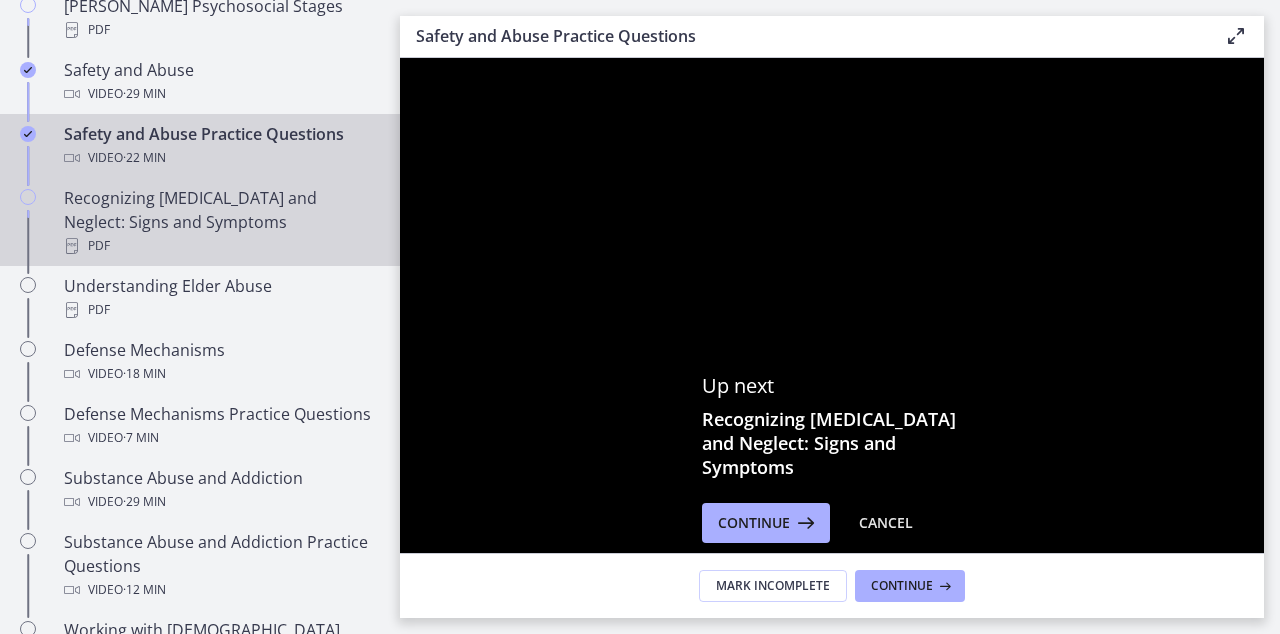 scroll, scrollTop: 931, scrollLeft: 0, axis: vertical 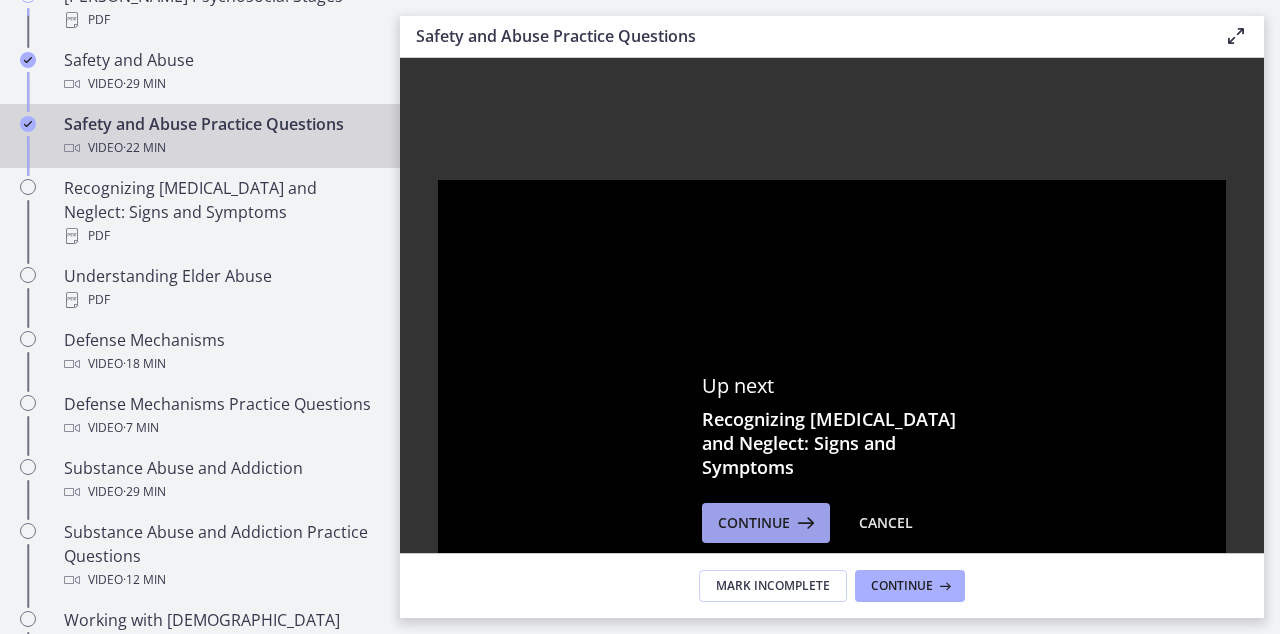 click on "Continue" at bounding box center (766, 523) 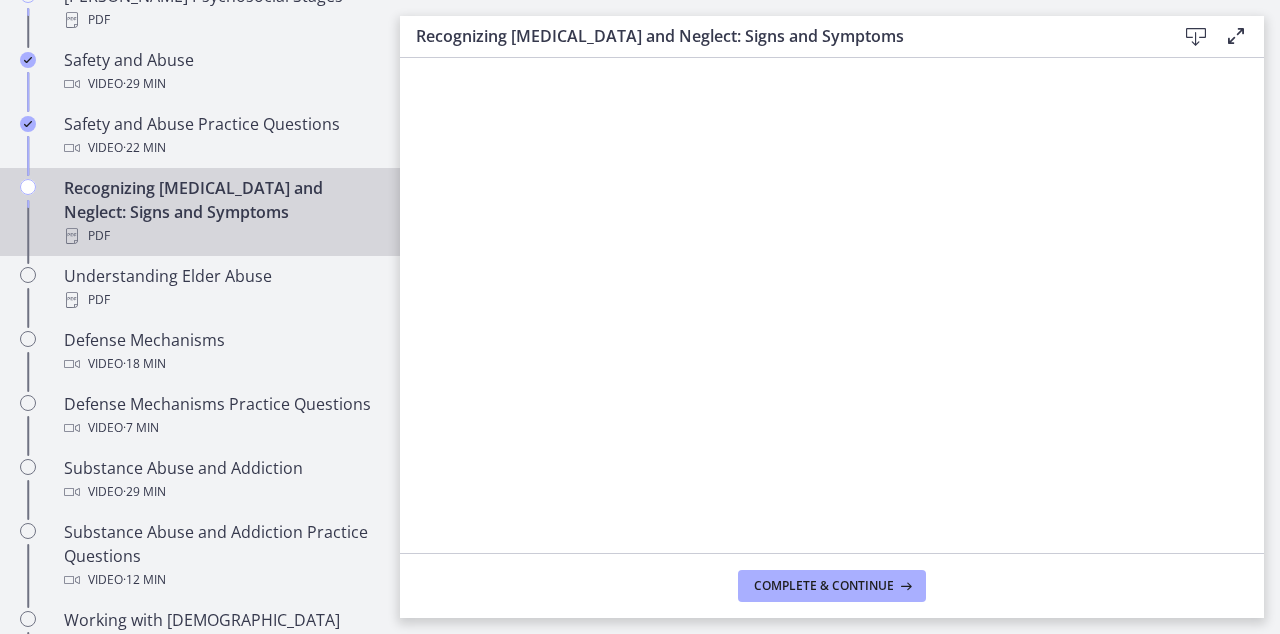 scroll, scrollTop: 0, scrollLeft: 0, axis: both 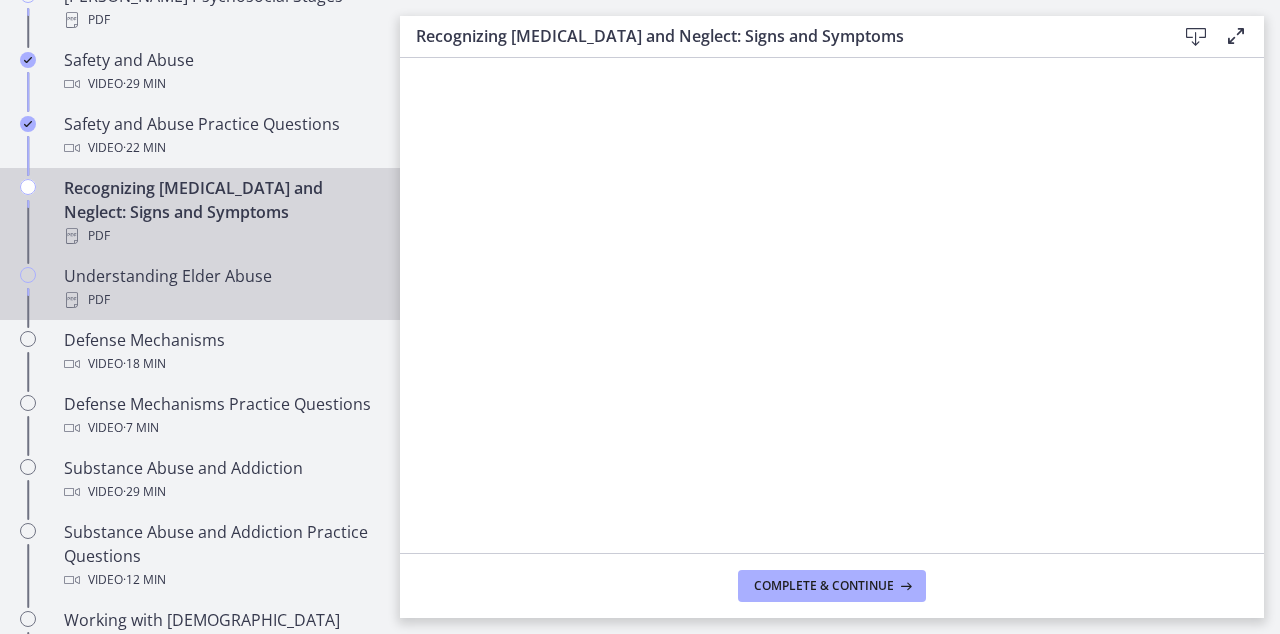 click on "Understanding Elder Abuse
PDF" at bounding box center (220, 288) 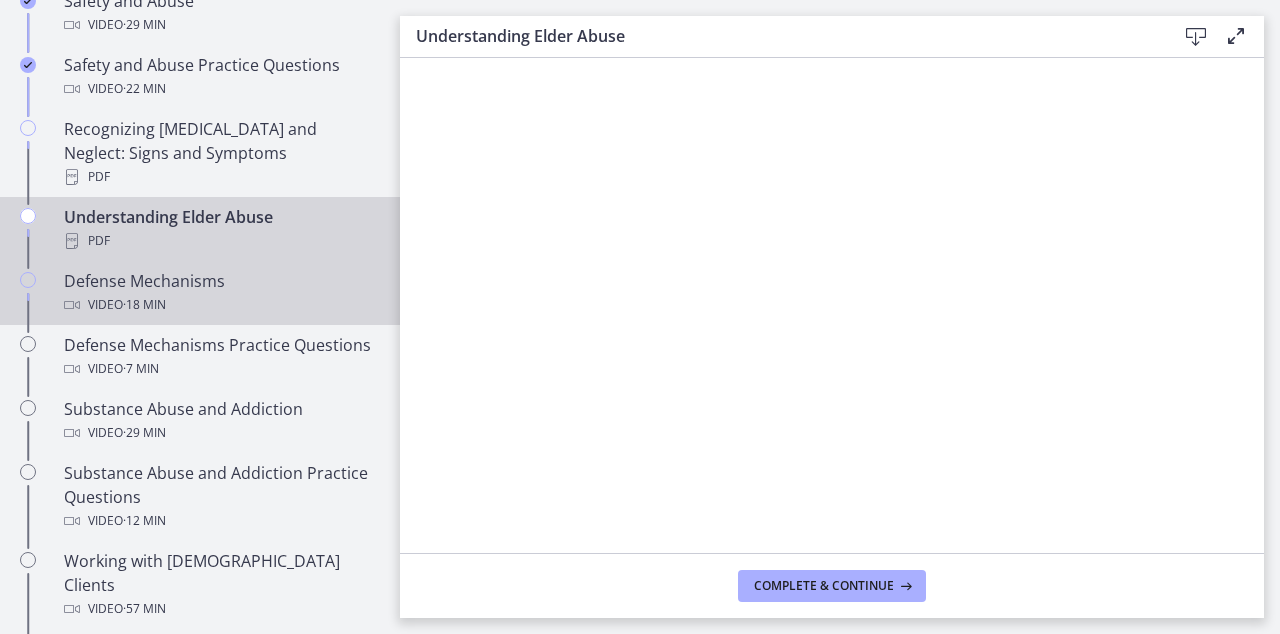 scroll, scrollTop: 995, scrollLeft: 0, axis: vertical 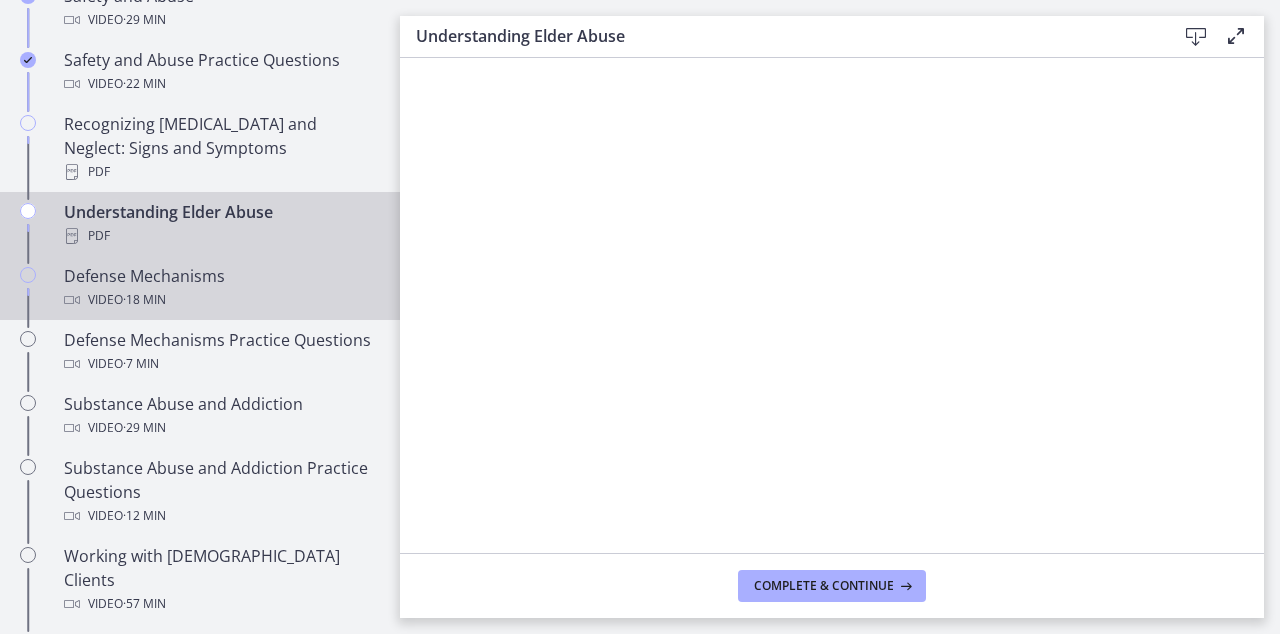click on "Defense Mechanisms
Video
·  18 min" at bounding box center (220, 288) 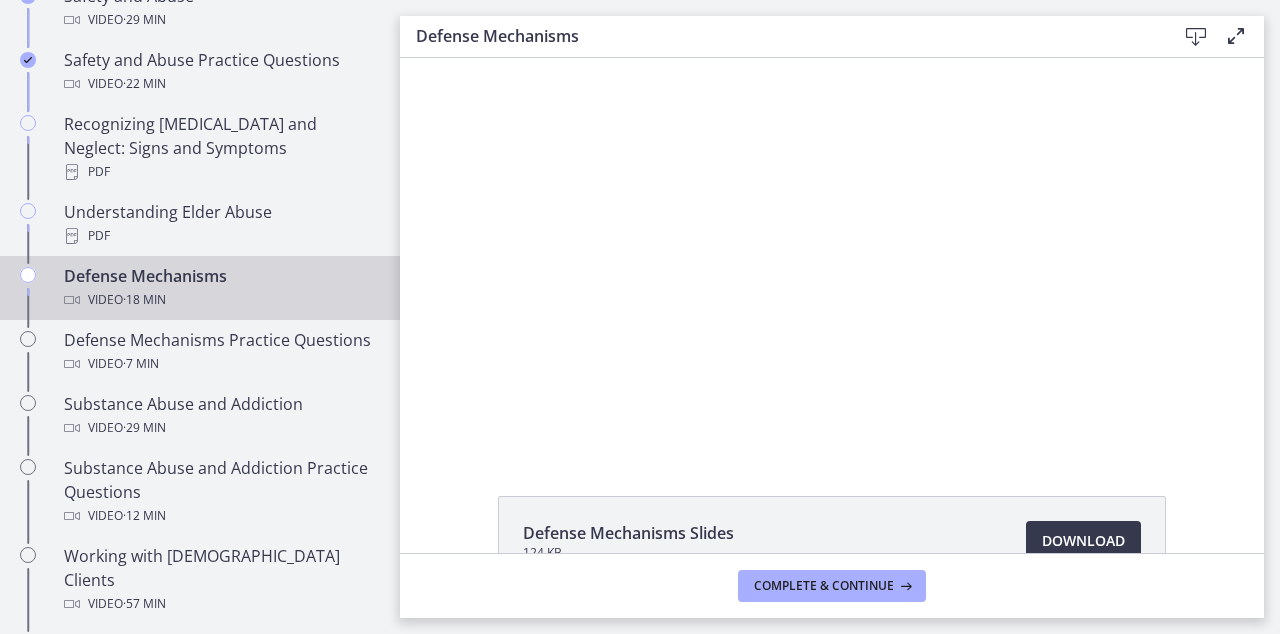 scroll, scrollTop: 0, scrollLeft: 0, axis: both 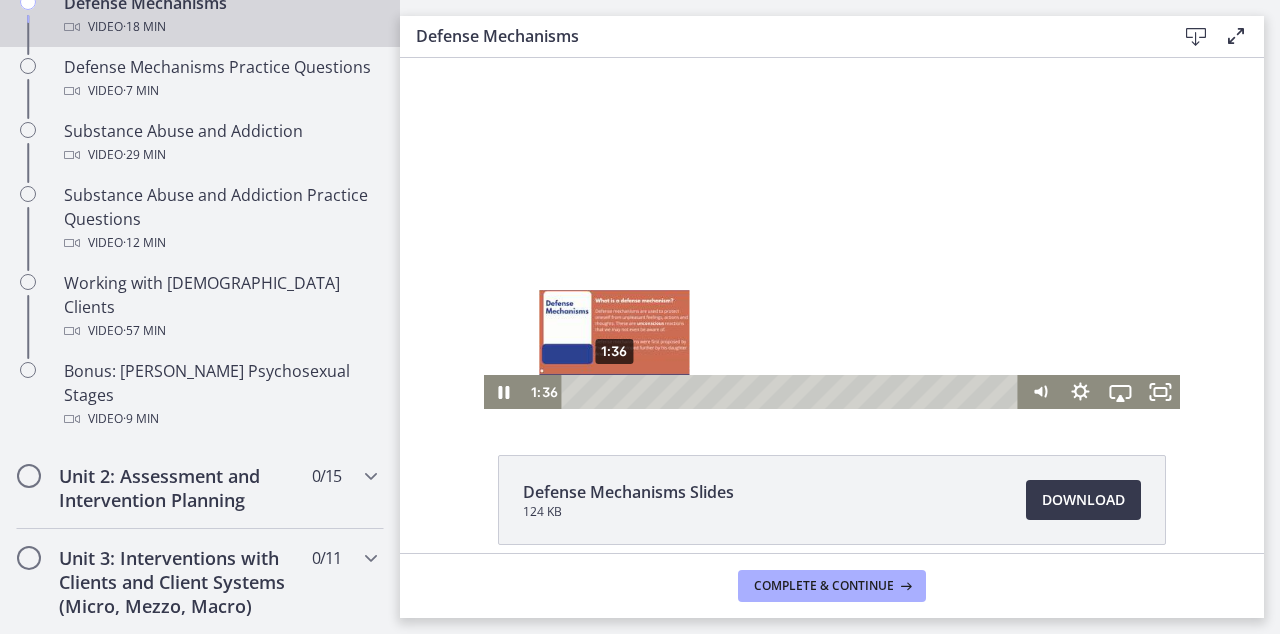 click on "1:36" at bounding box center (793, 392) 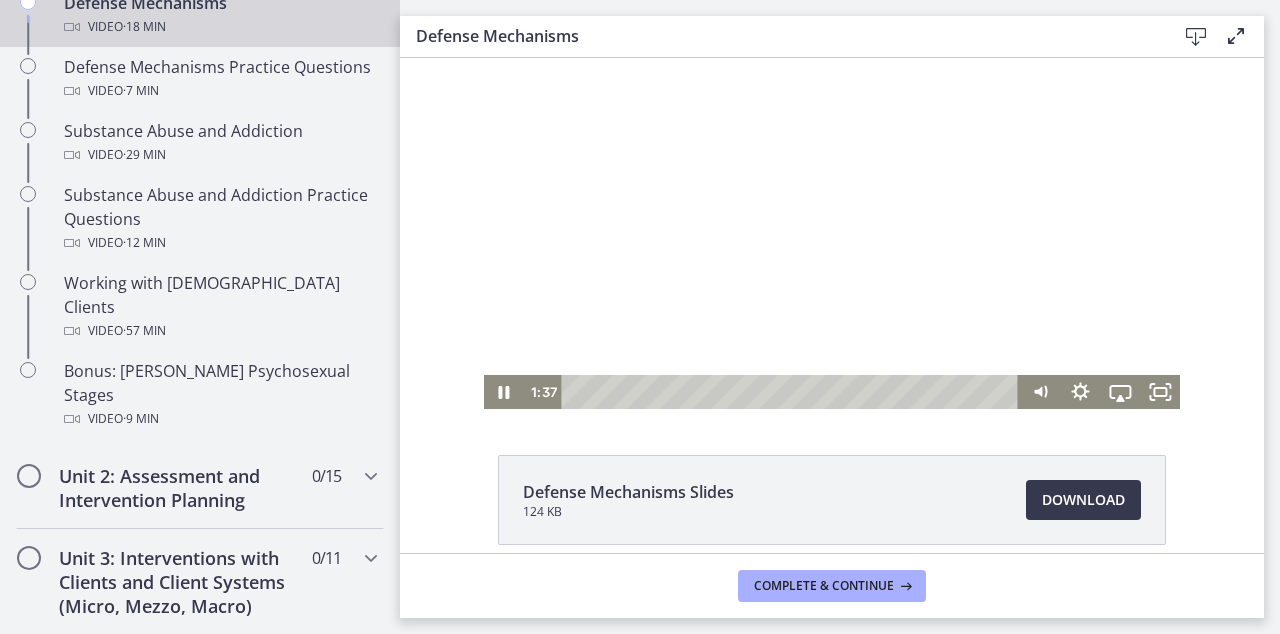 scroll, scrollTop: 0, scrollLeft: 0, axis: both 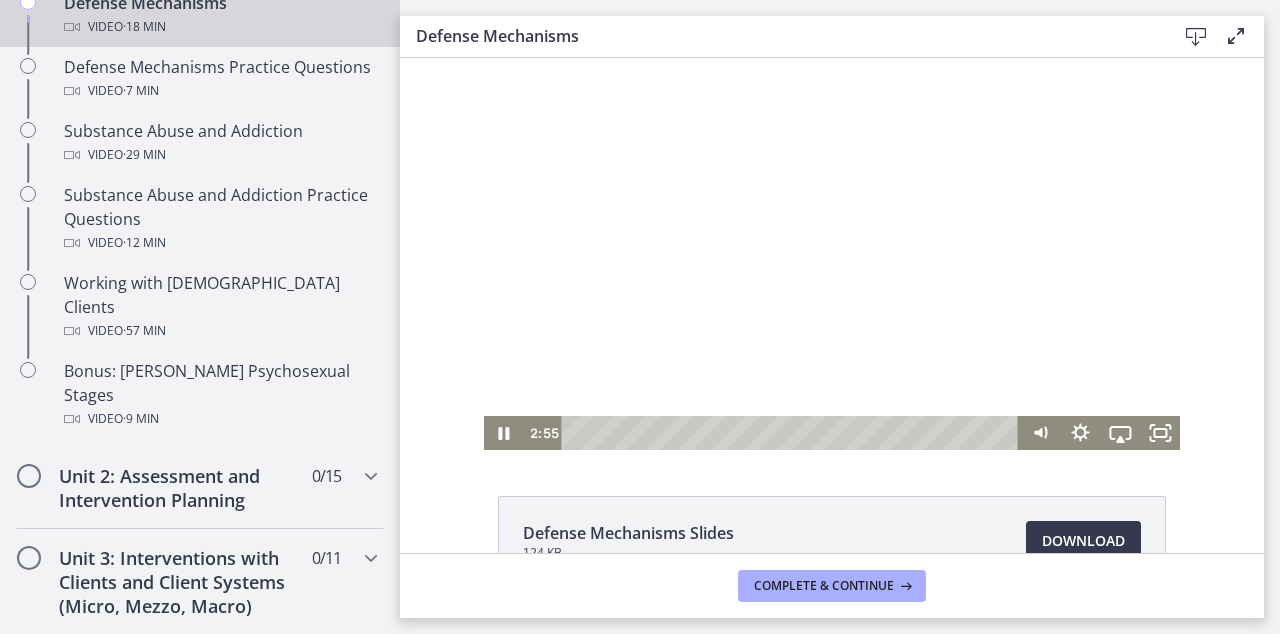 click at bounding box center [832, 254] 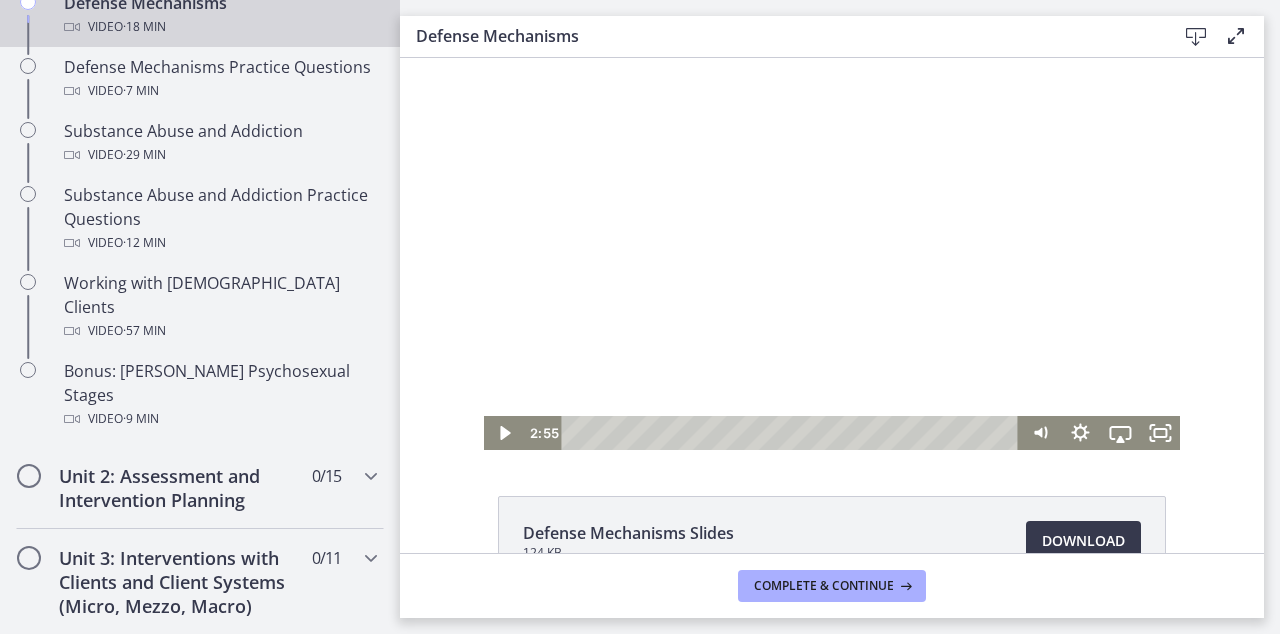 click at bounding box center (832, 254) 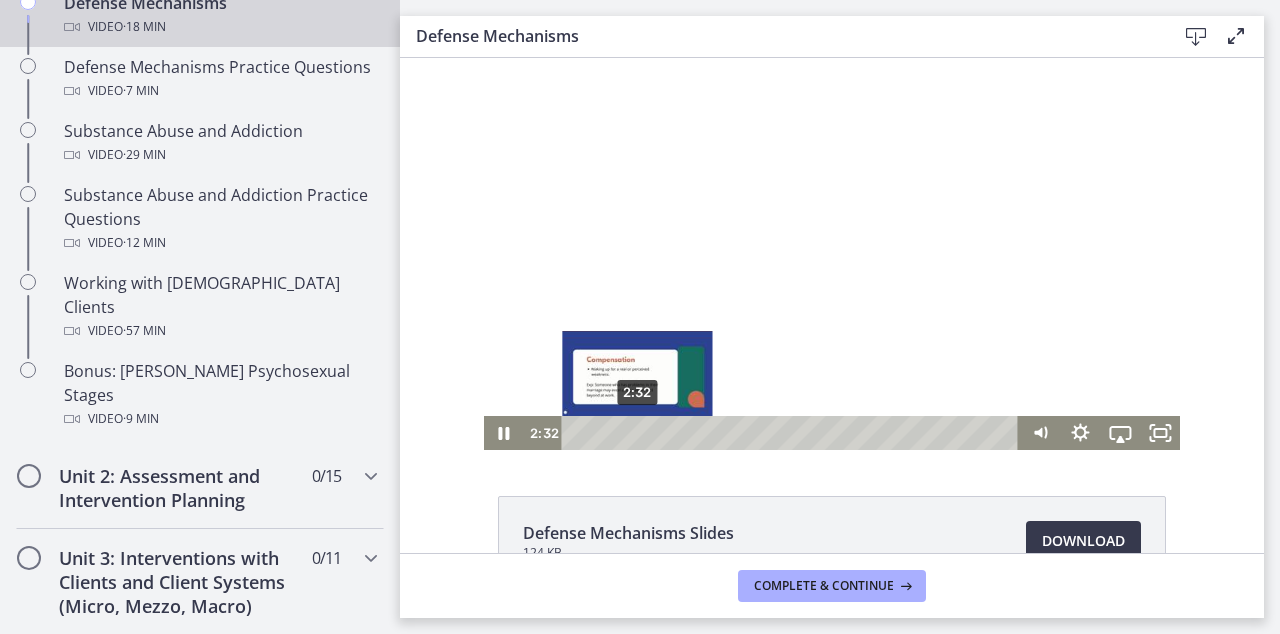 click on "2:32" at bounding box center (793, 433) 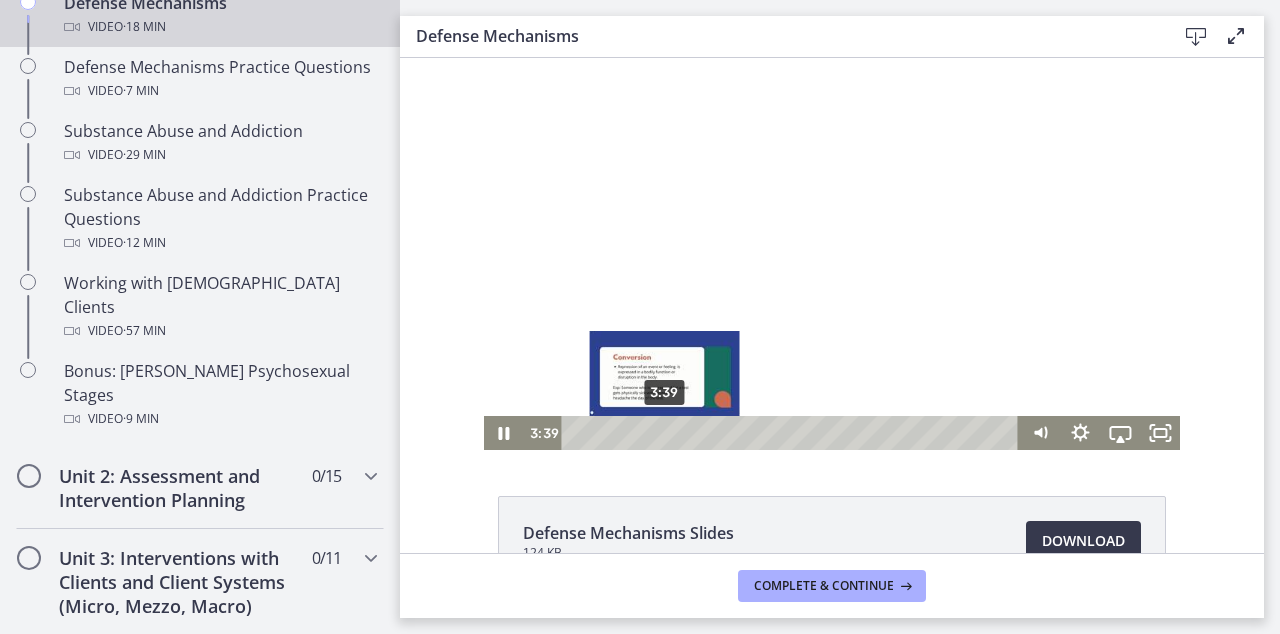 click on "3:39" at bounding box center (793, 433) 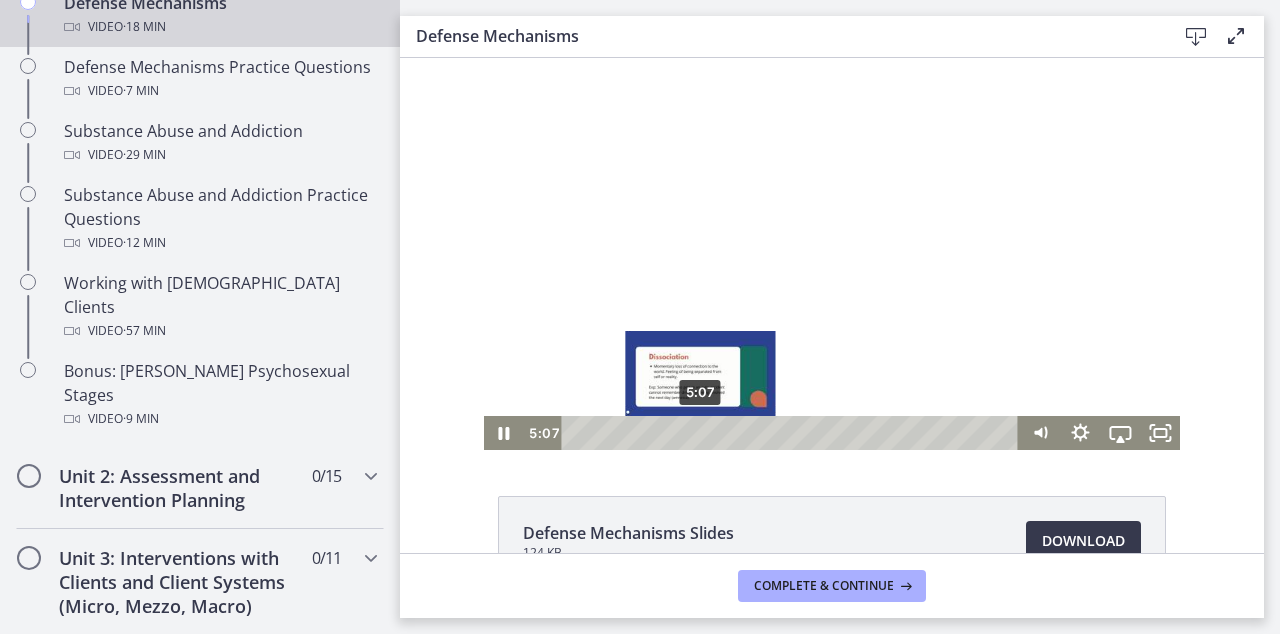 click on "5:07" at bounding box center [793, 433] 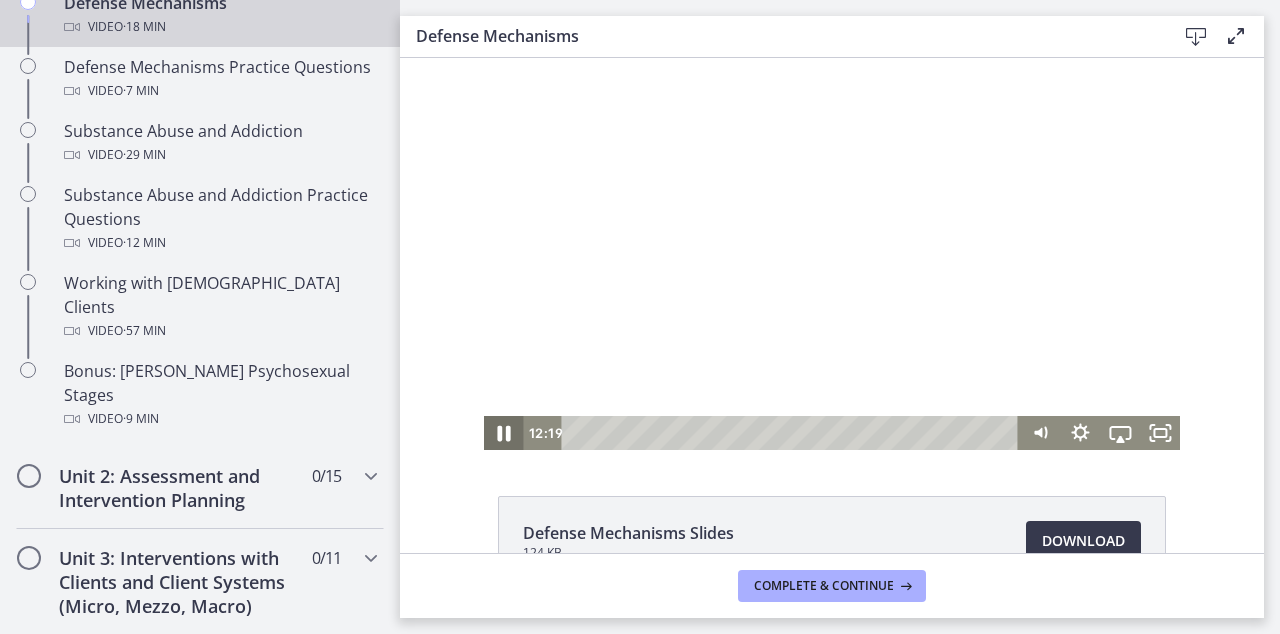click 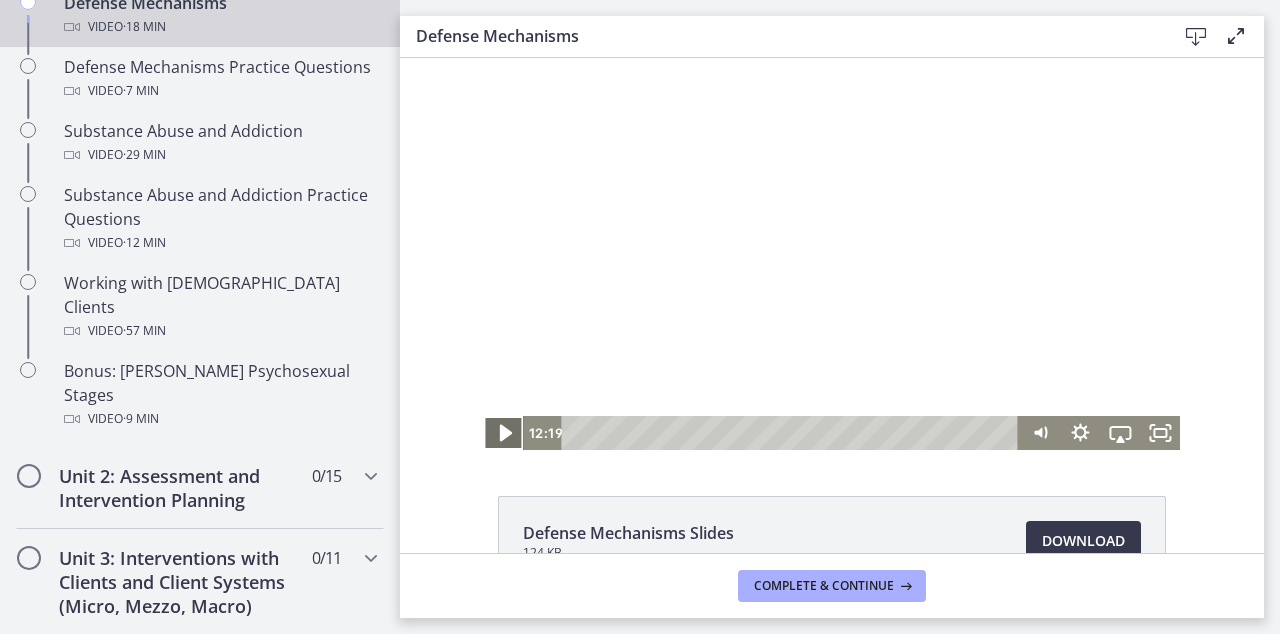 click 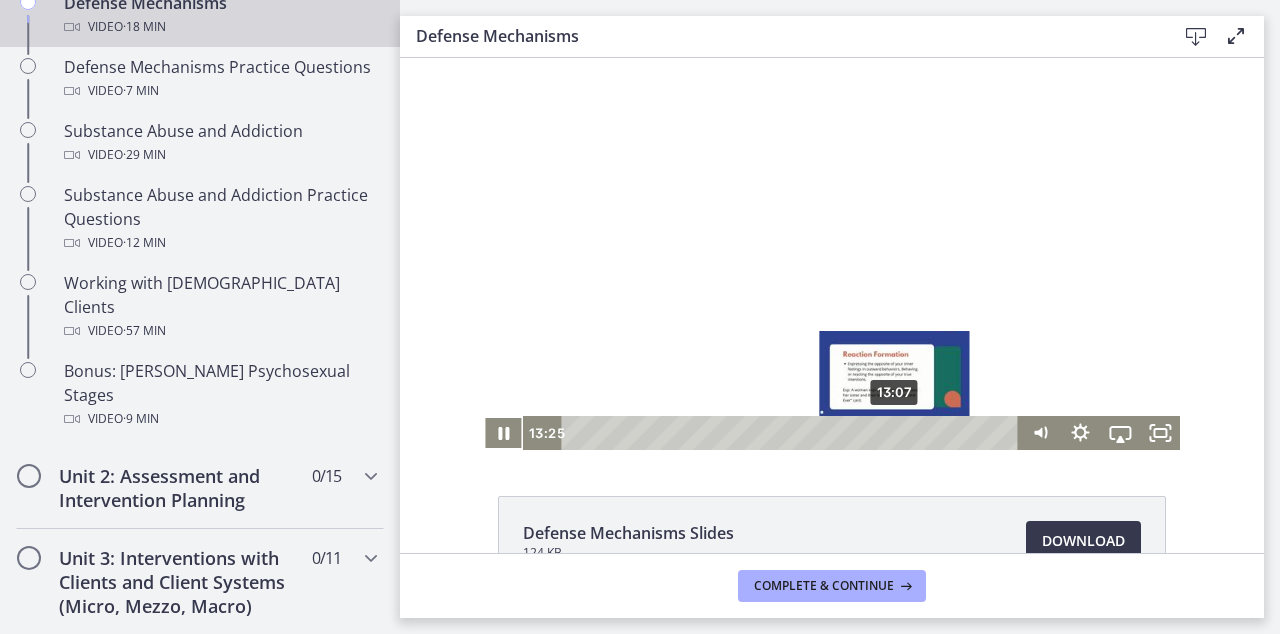 click at bounding box center [901, 432] 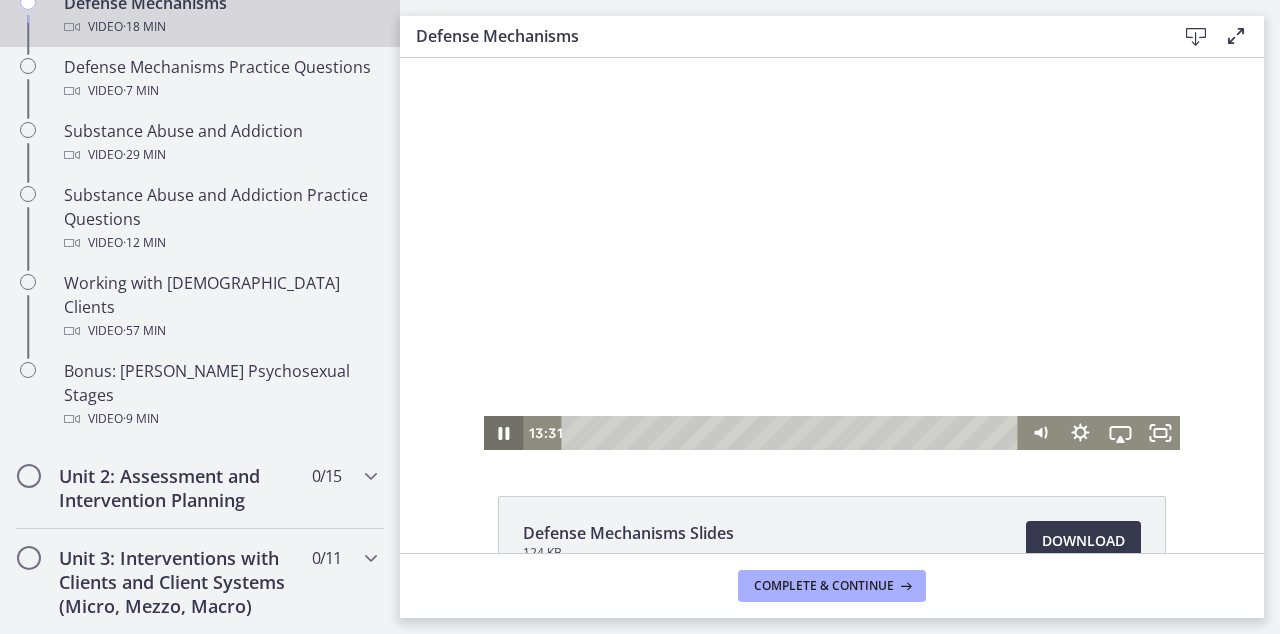 click 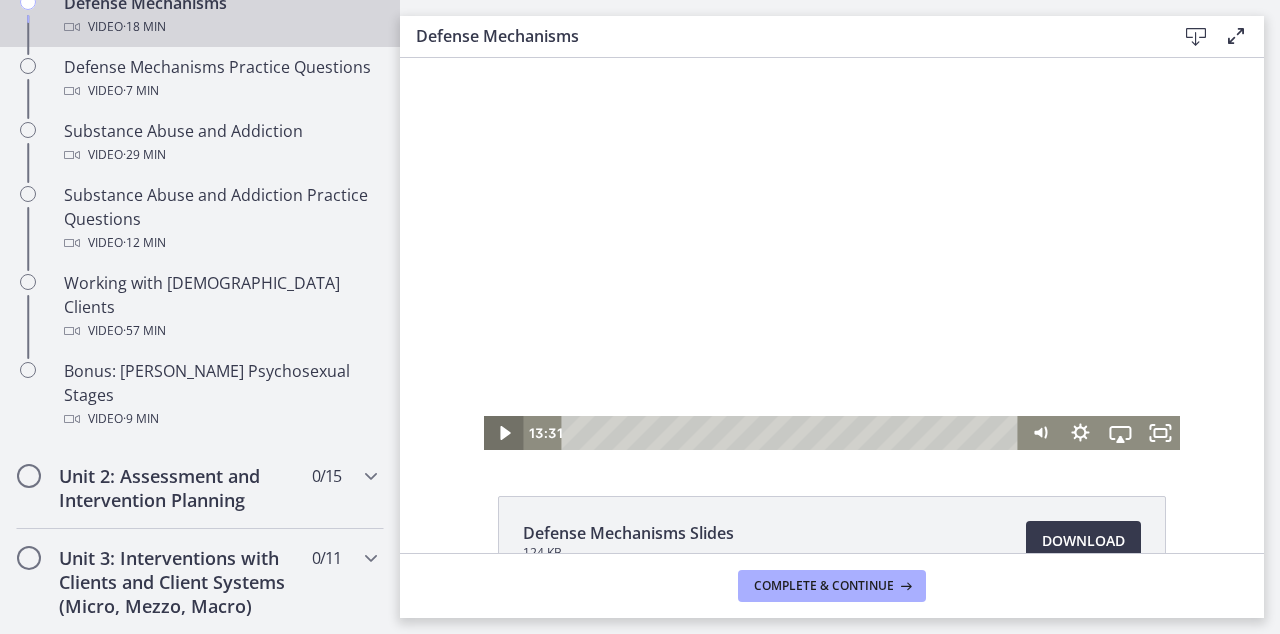 click 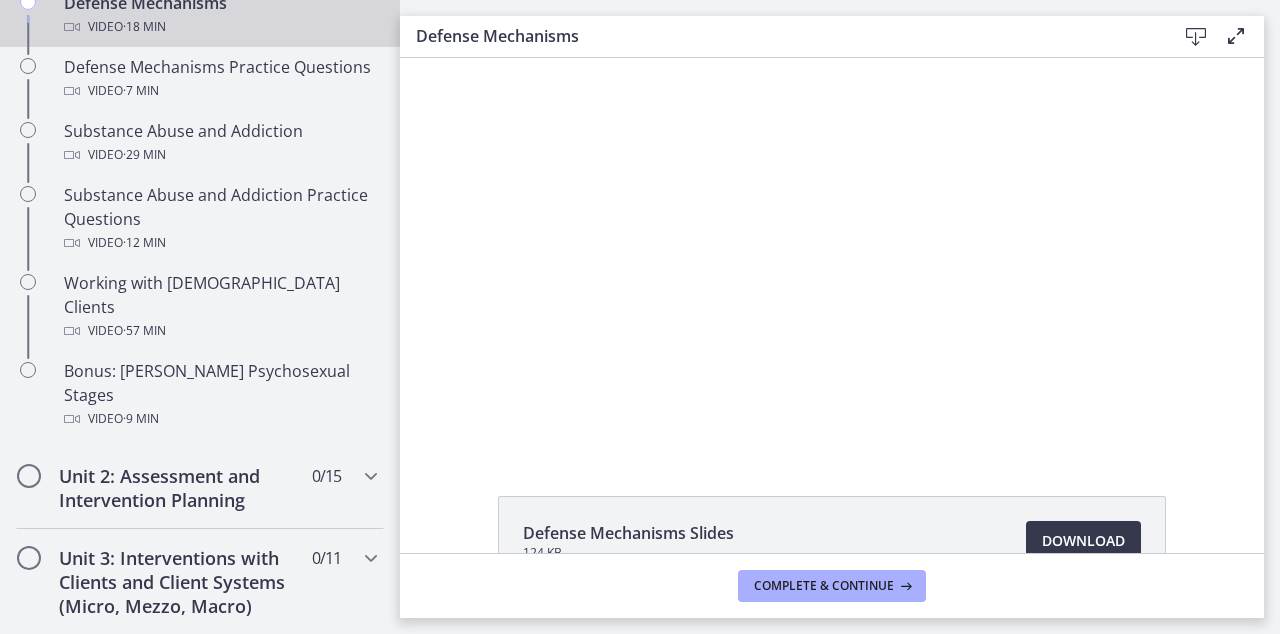 scroll, scrollTop: 0, scrollLeft: 0, axis: both 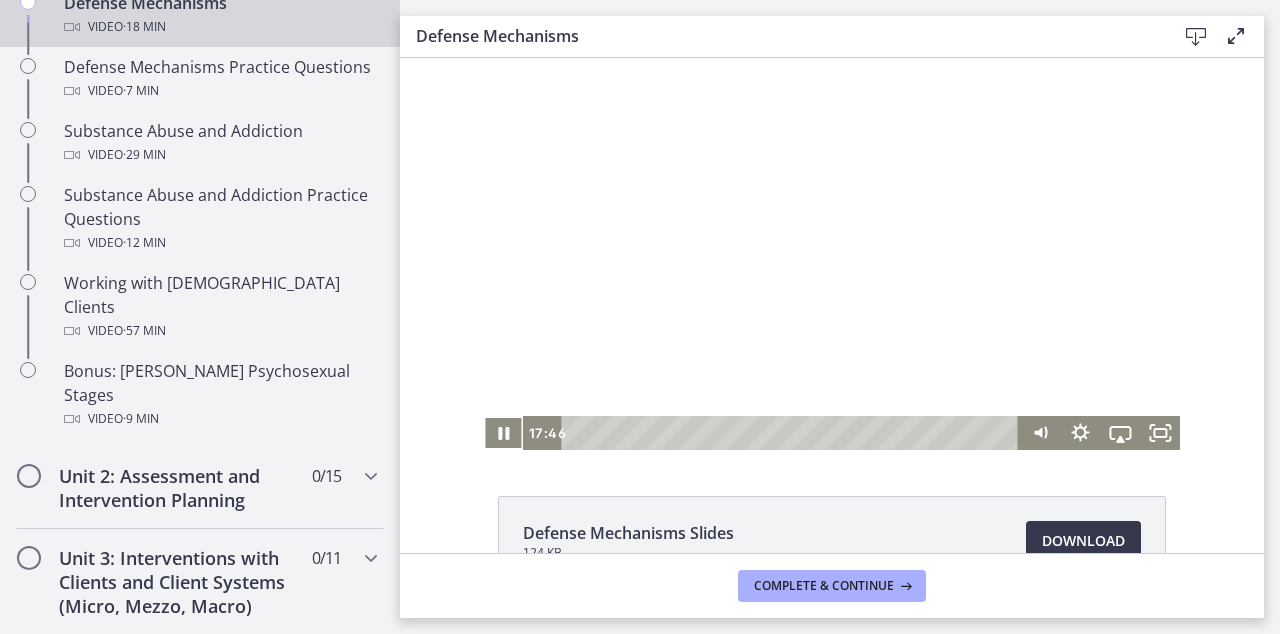 type 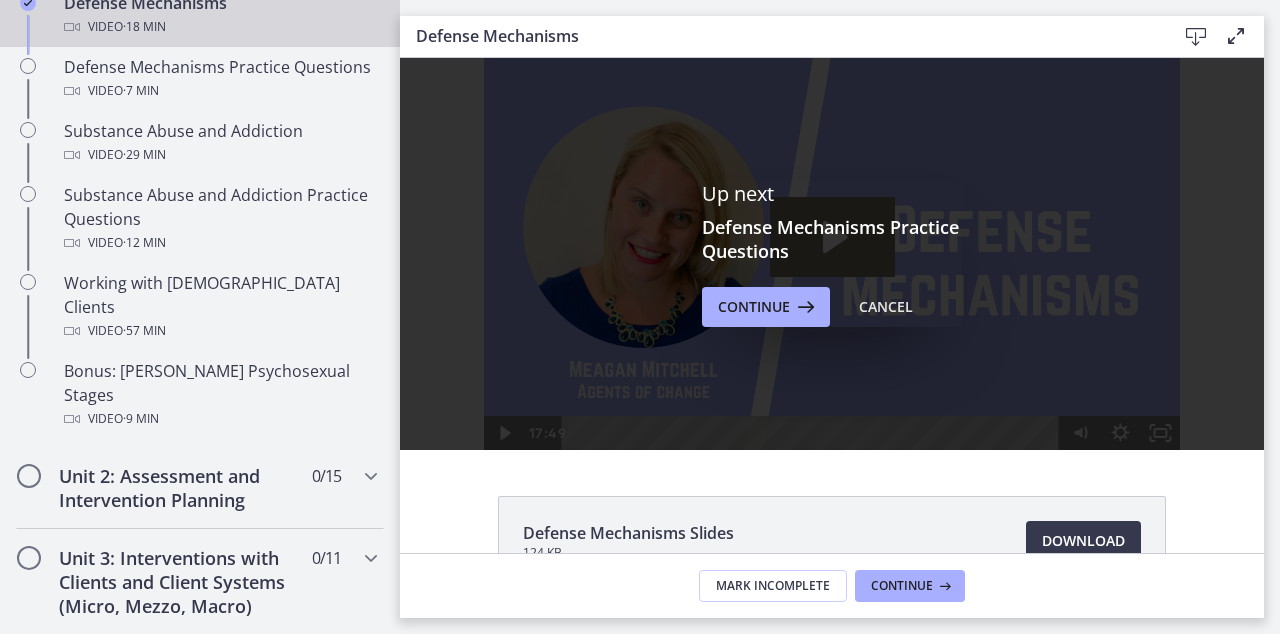 scroll, scrollTop: 0, scrollLeft: 0, axis: both 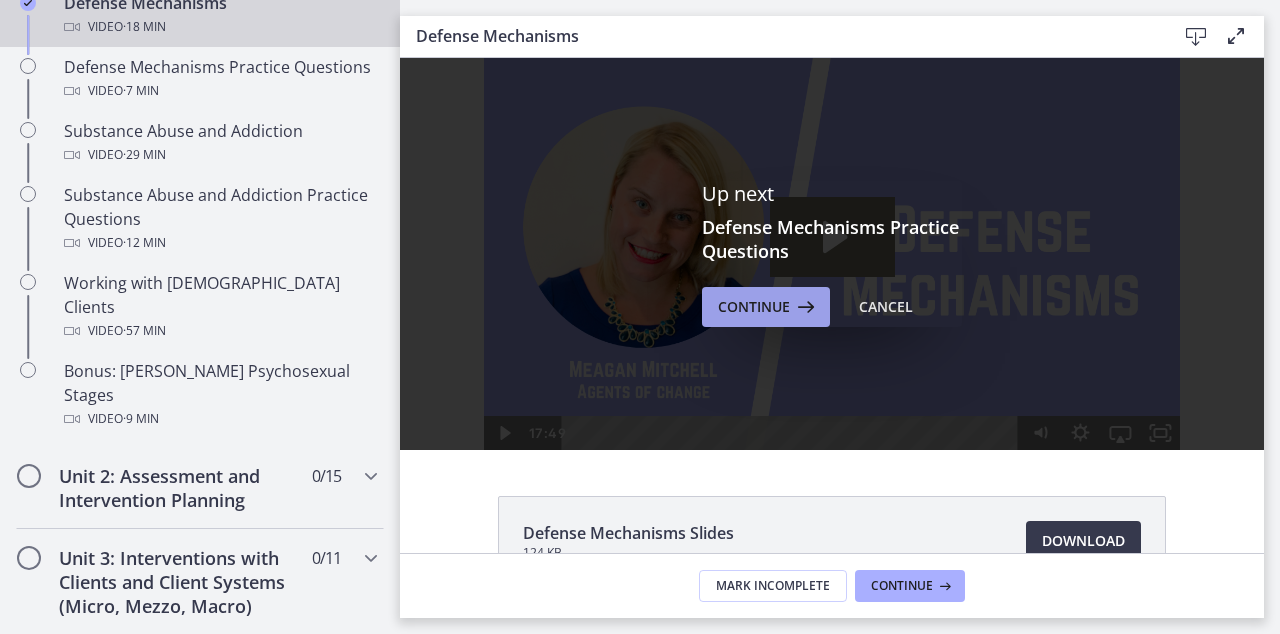 click on "Continue" at bounding box center (754, 307) 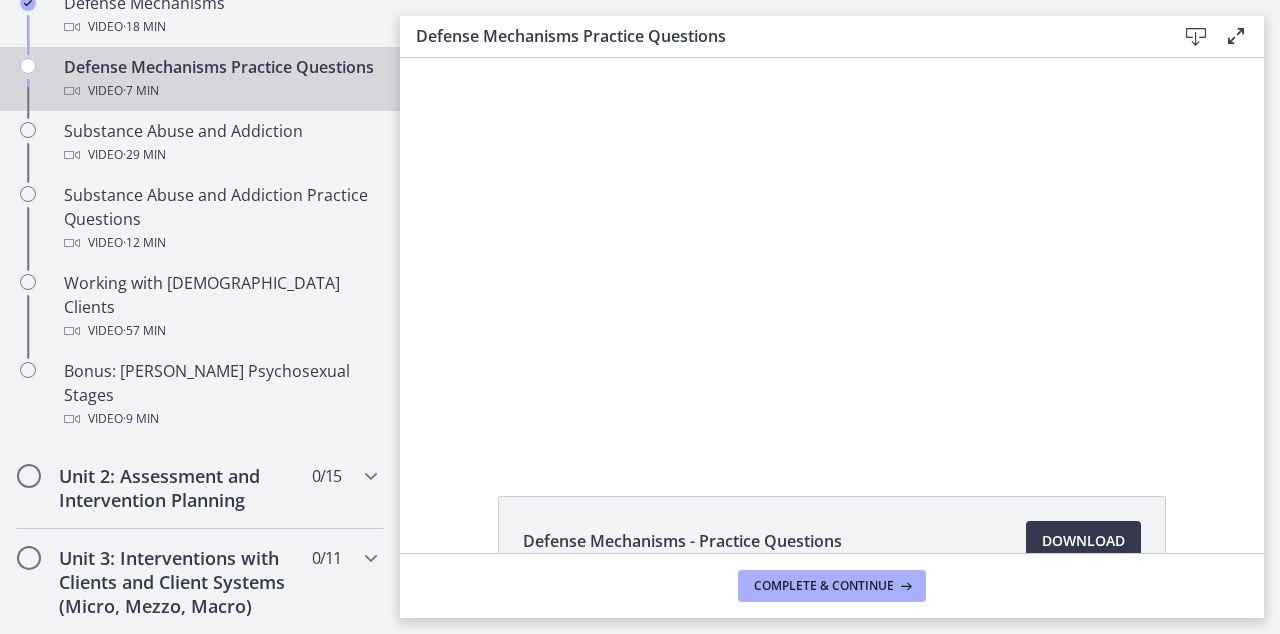 scroll, scrollTop: 0, scrollLeft: 0, axis: both 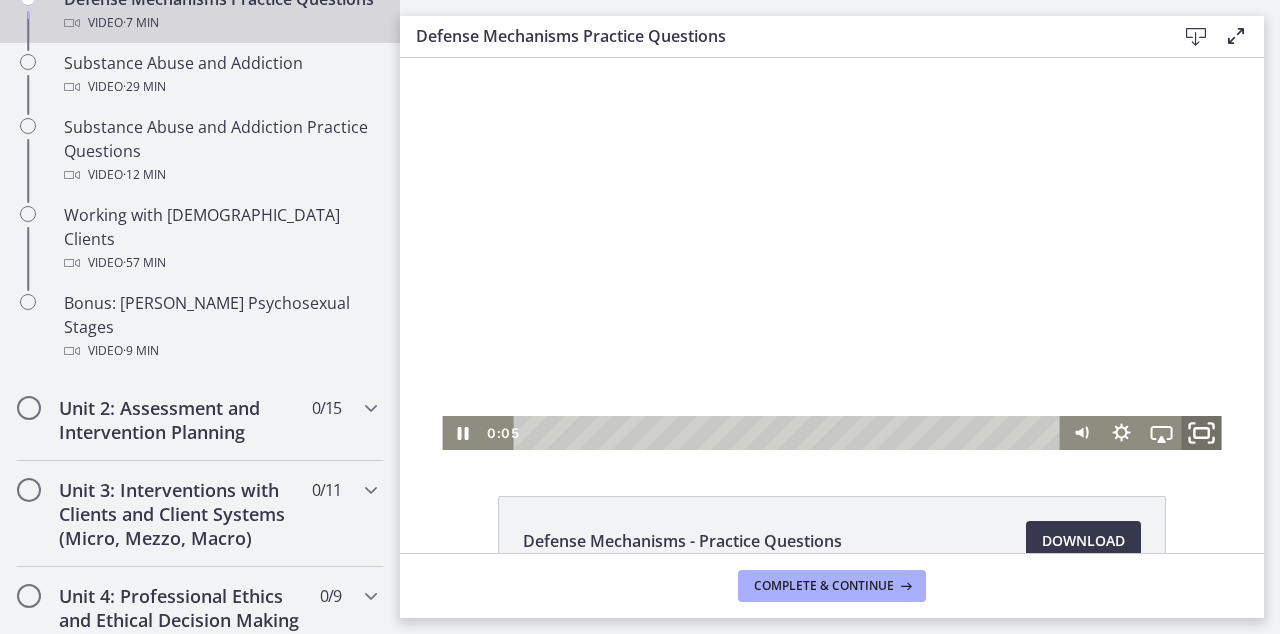 click 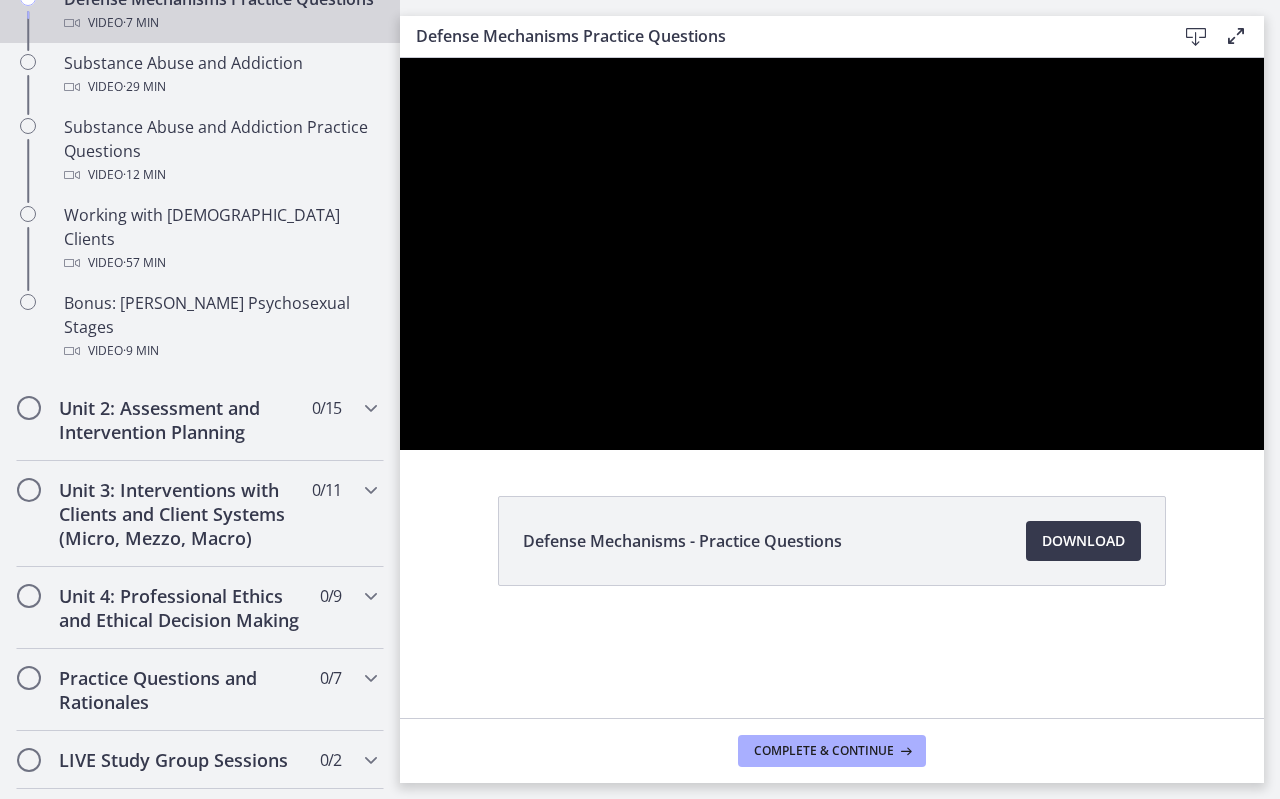 click at bounding box center [832, 254] 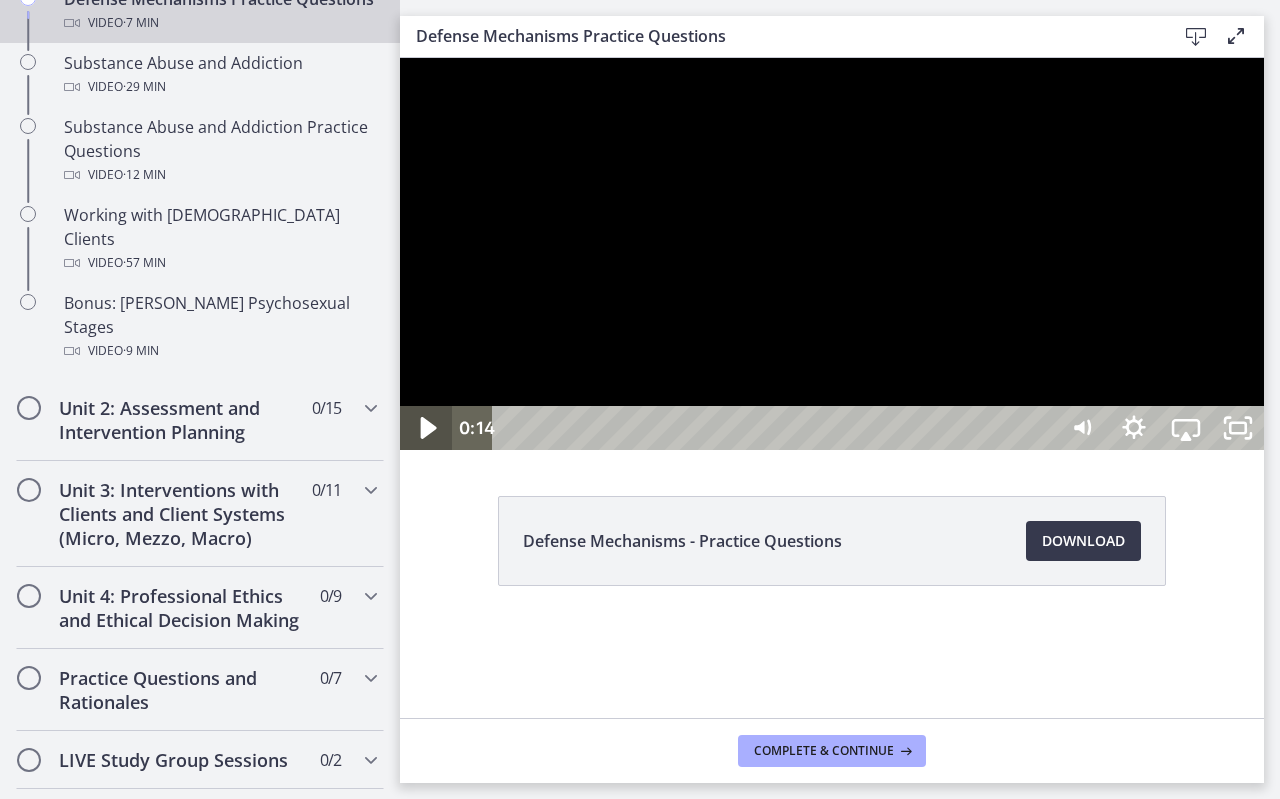 click 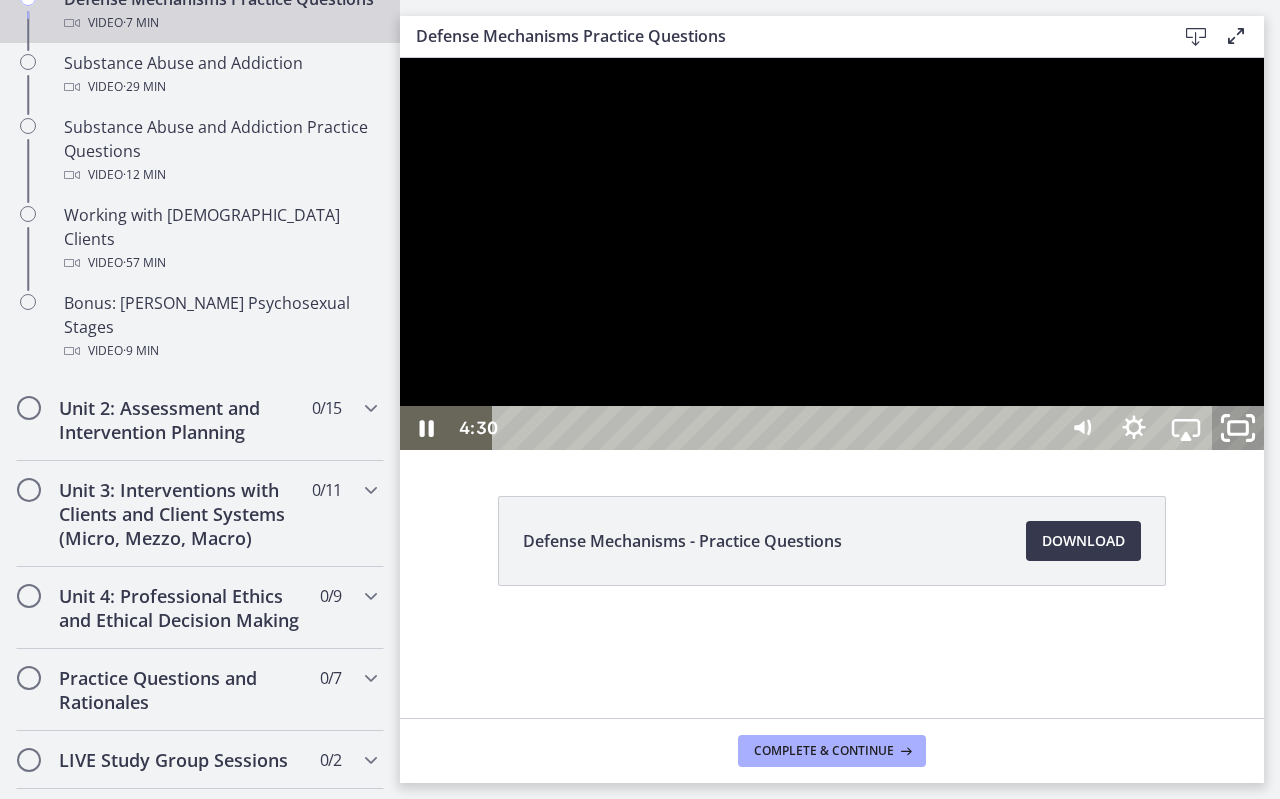 click 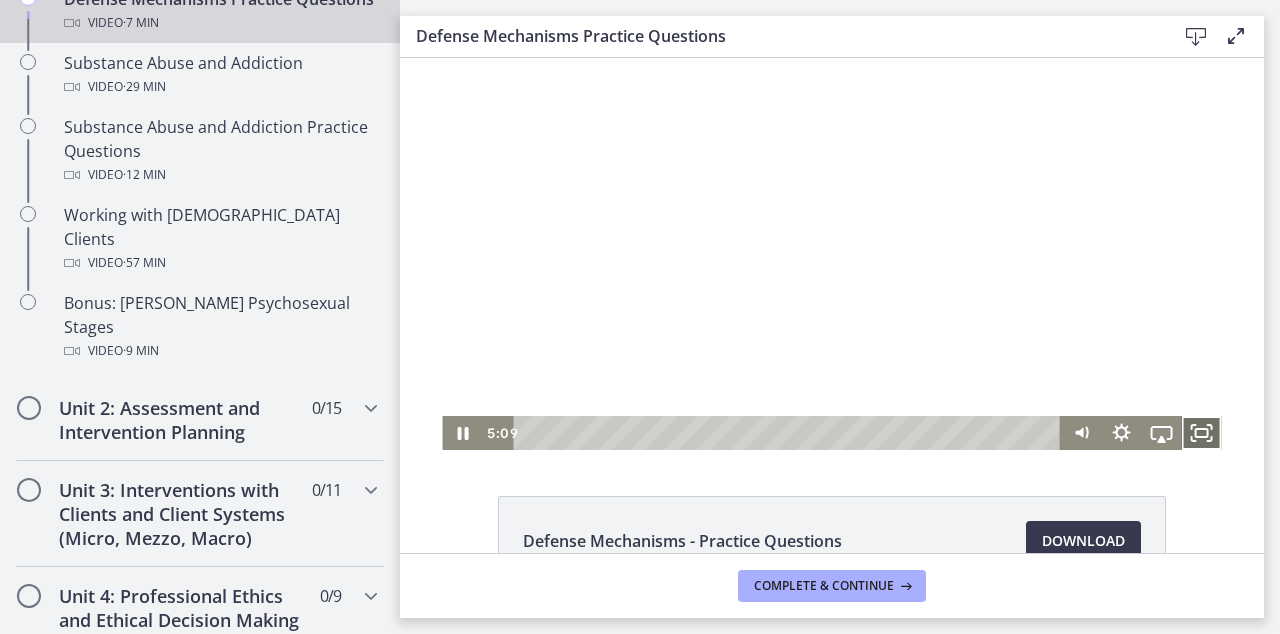click 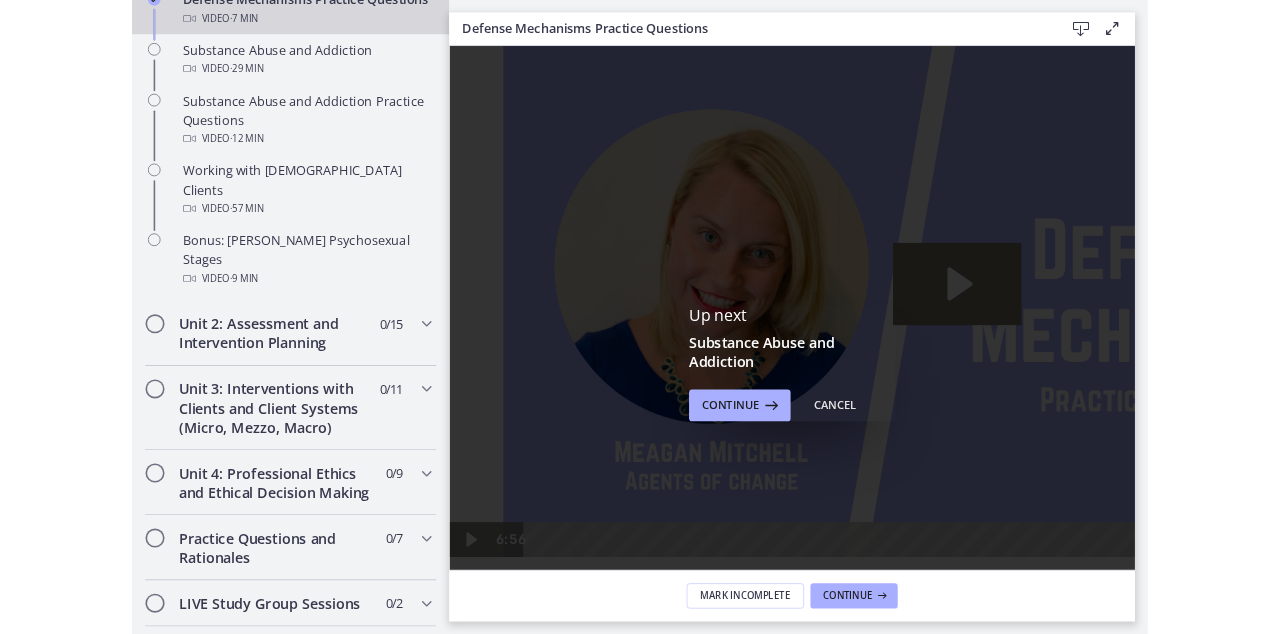 scroll, scrollTop: 0, scrollLeft: 0, axis: both 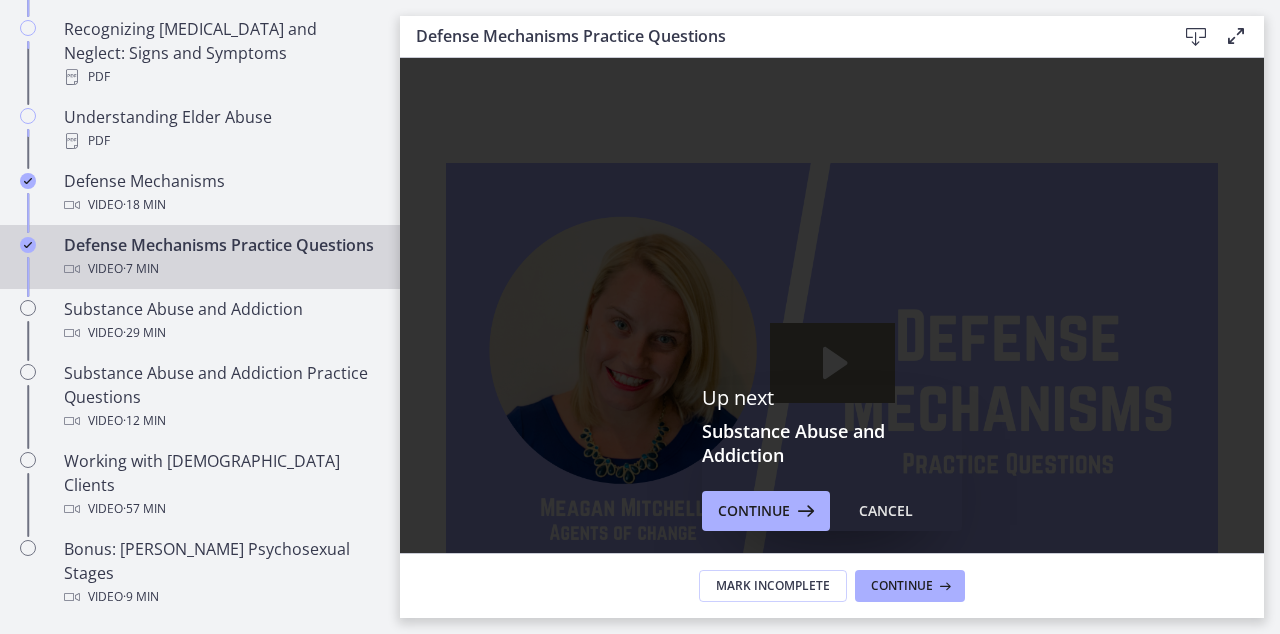 click on "Defense Mechanisms Practice Questions
Video
·  7 min" at bounding box center (220, 257) 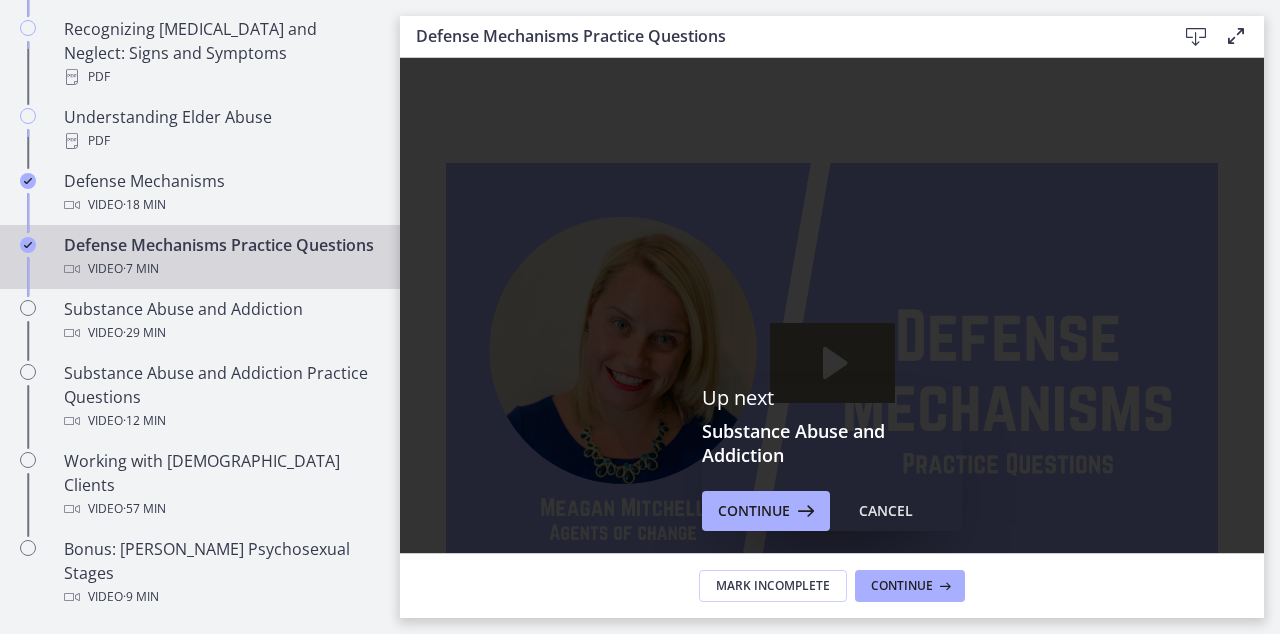 click on "Defense Mechanisms Practice Questions
Video
·  7 min" at bounding box center [220, 257] 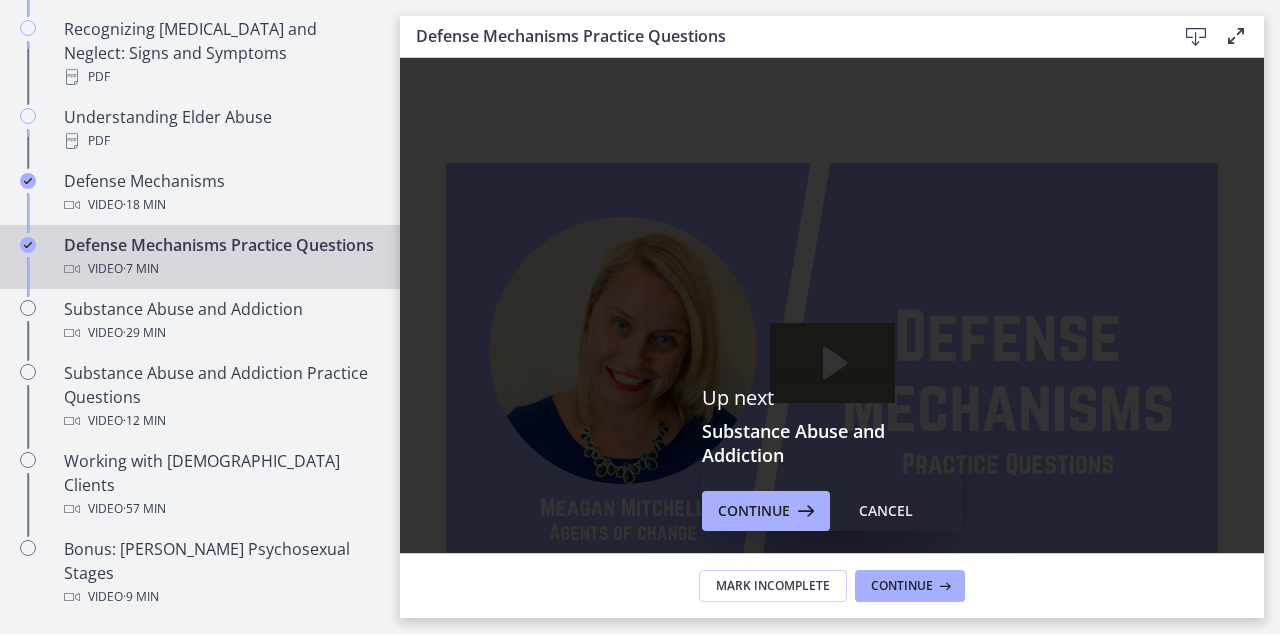 click on "Cancel" at bounding box center (886, 511) 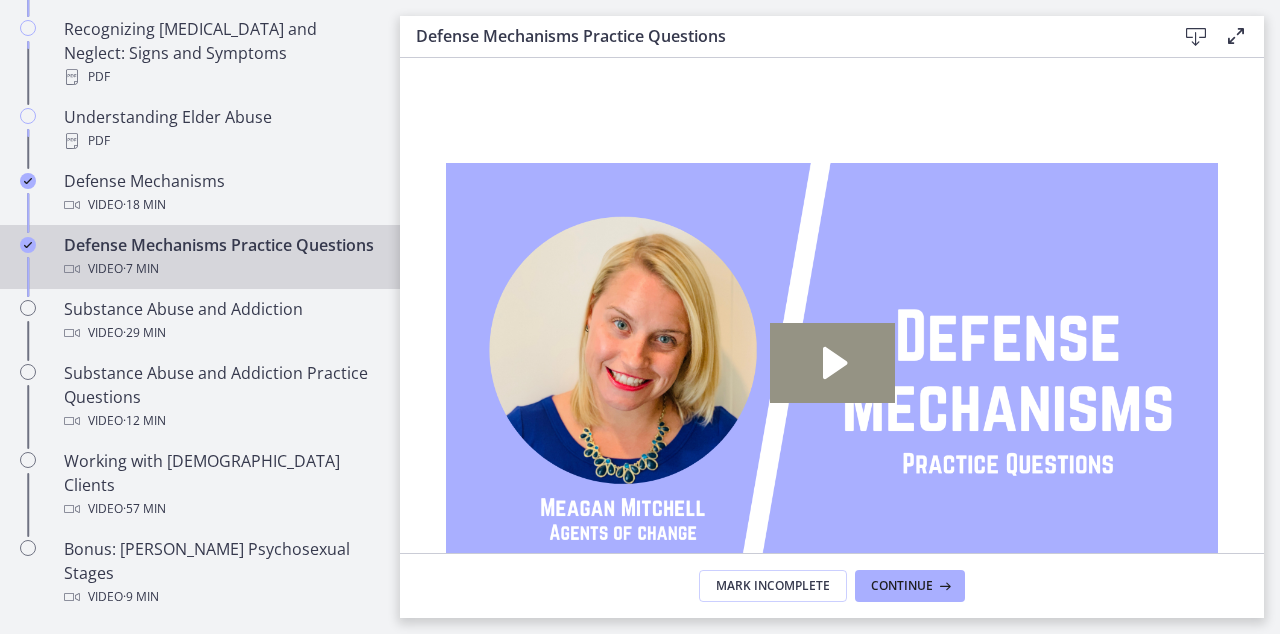 click 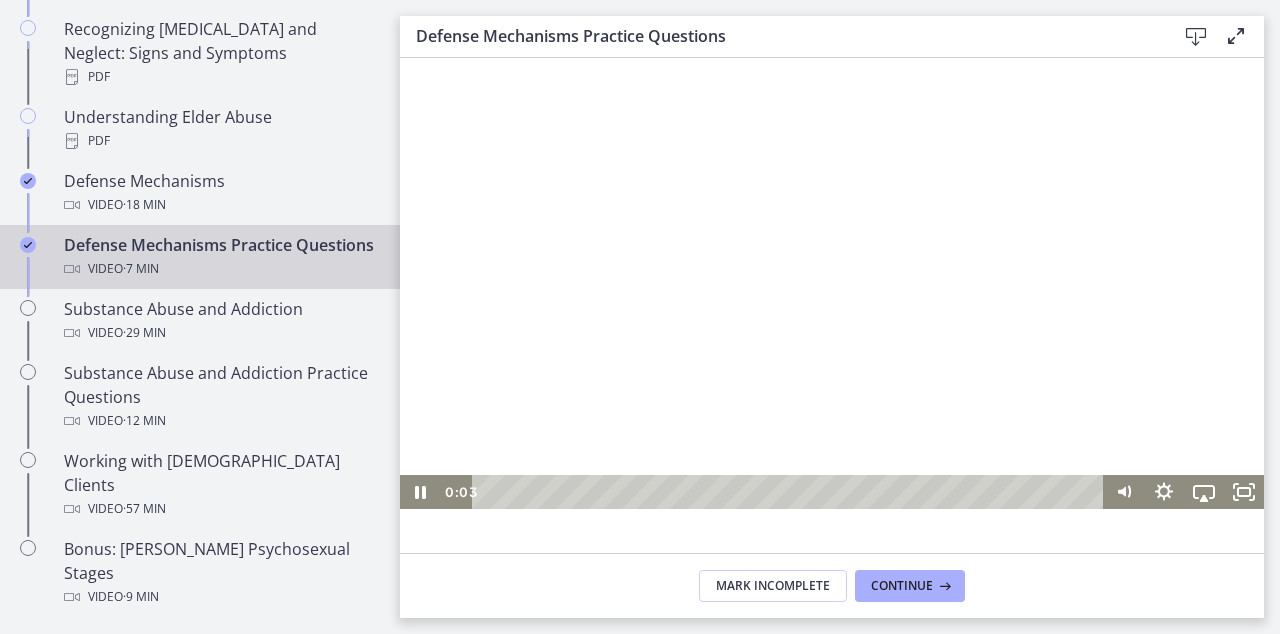scroll, scrollTop: 113, scrollLeft: 0, axis: vertical 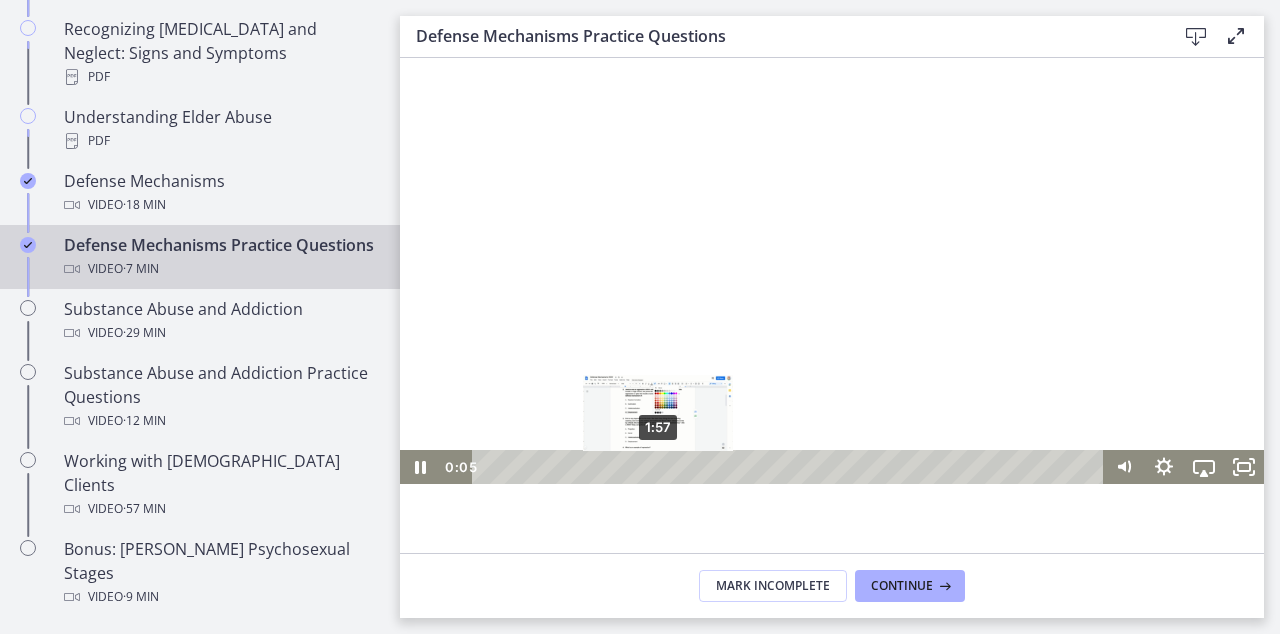 click on "1:57" at bounding box center [790, 467] 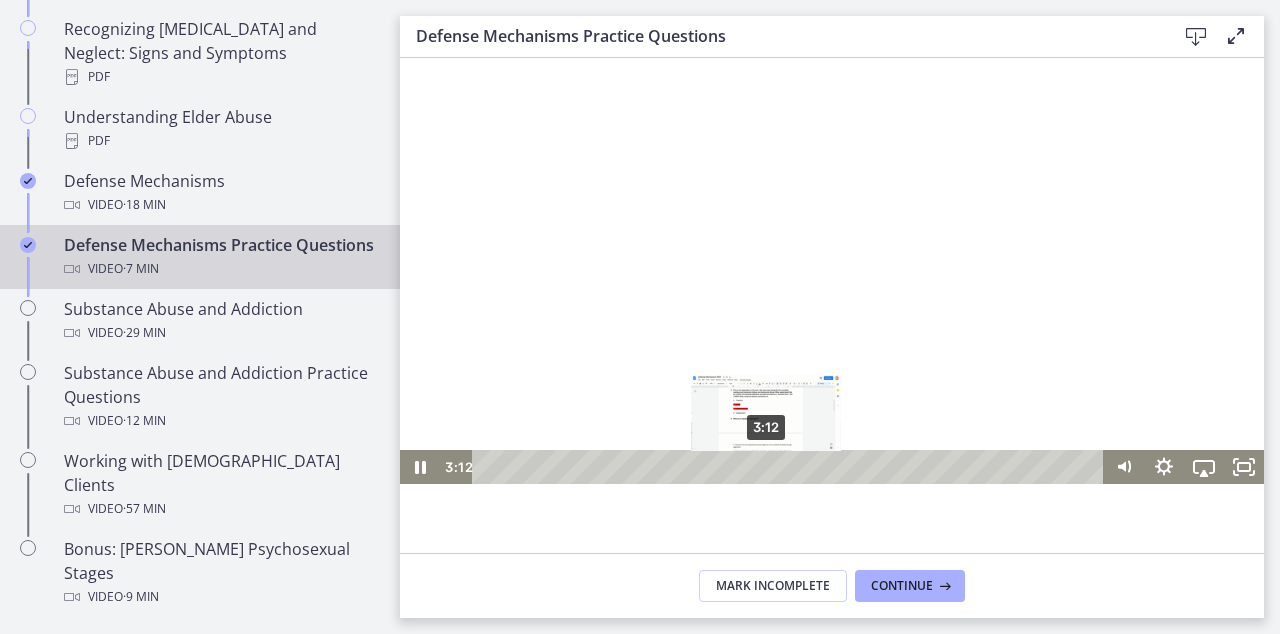 click on "3:12" at bounding box center [790, 467] 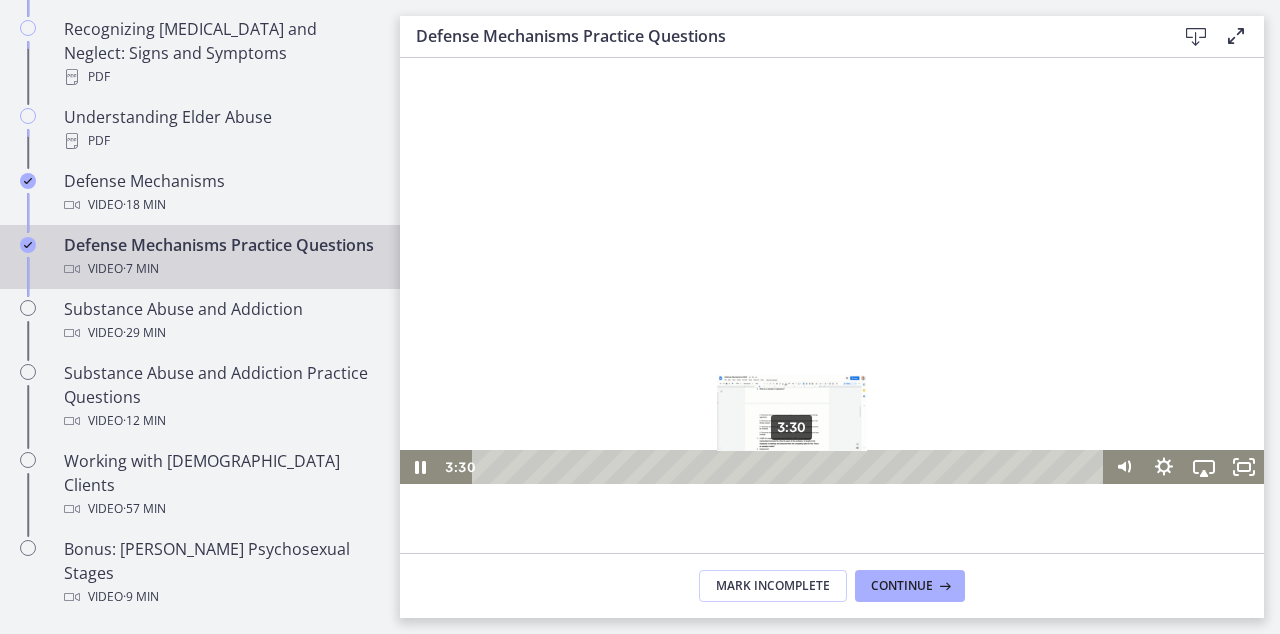 click on "3:30" at bounding box center (790, 467) 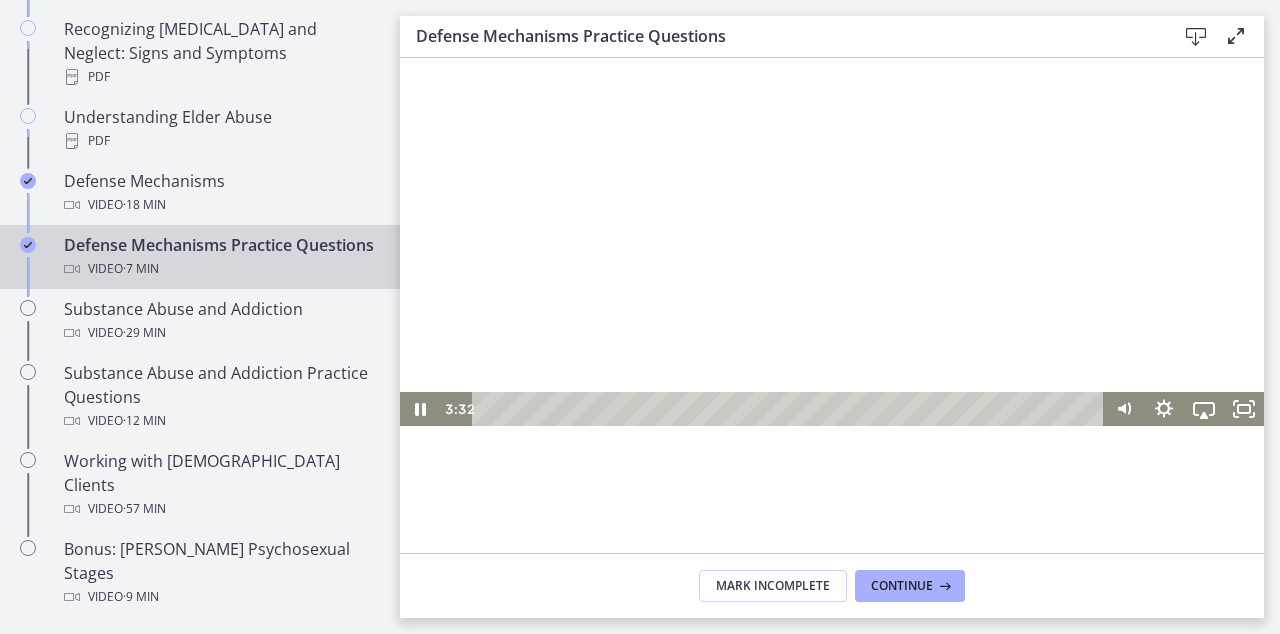 scroll, scrollTop: 184, scrollLeft: 0, axis: vertical 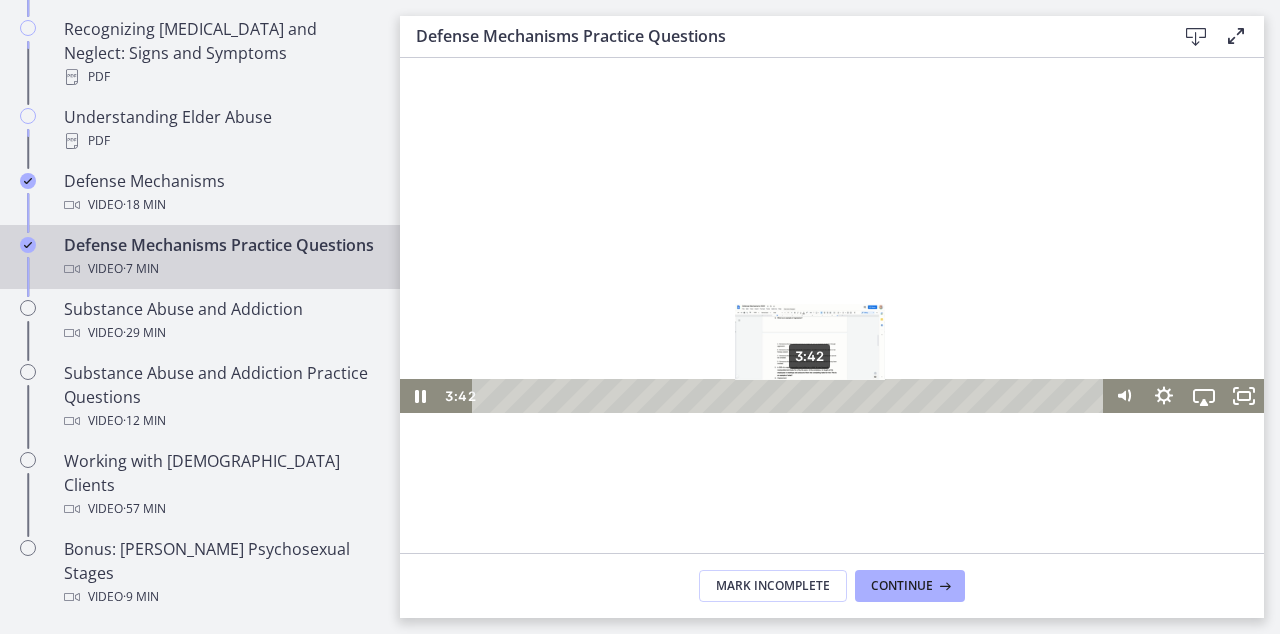 click on "3:42" at bounding box center [790, 396] 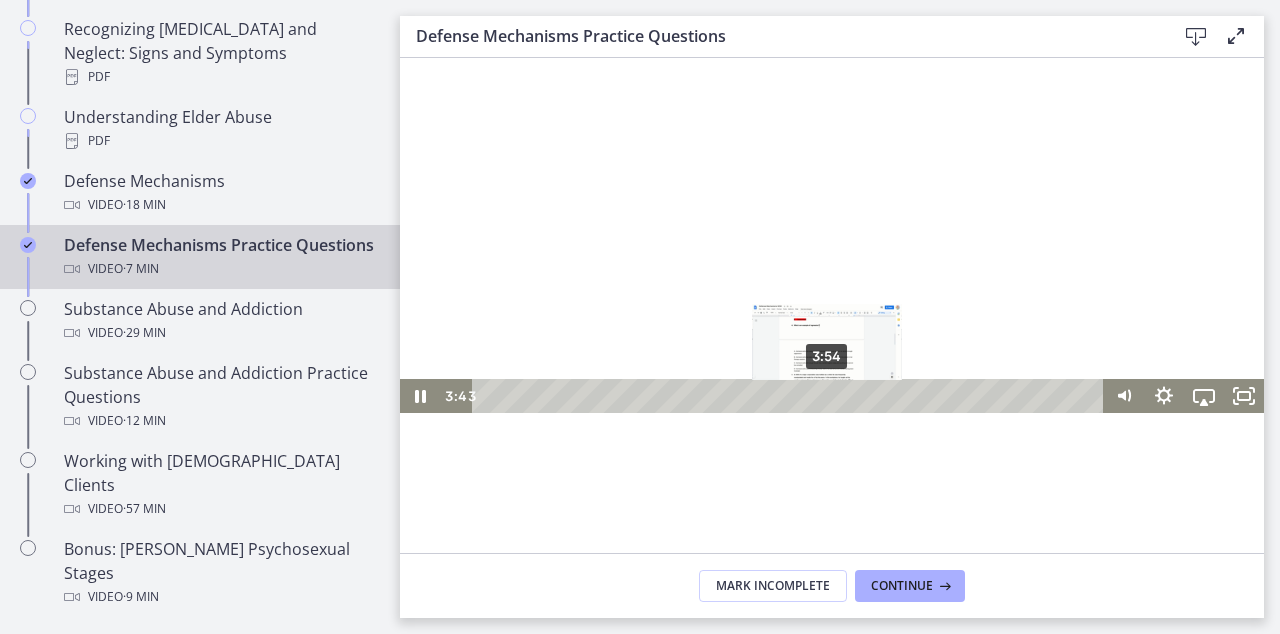 click on "3:54" at bounding box center (790, 396) 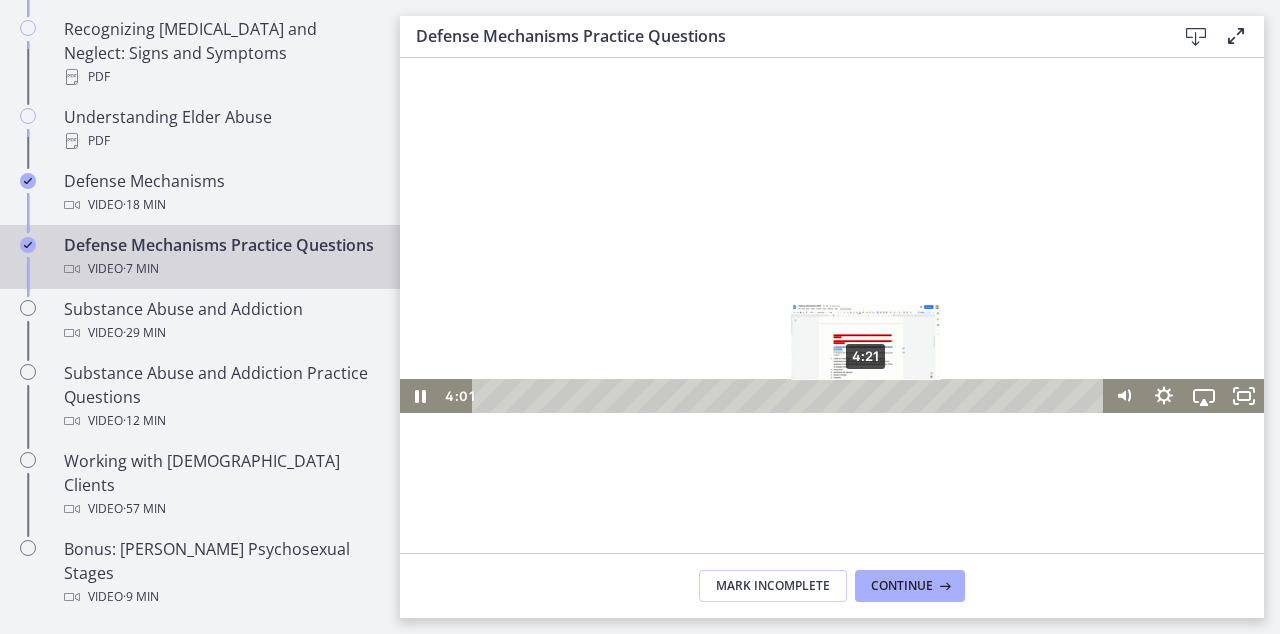 click on "4:21" at bounding box center [790, 396] 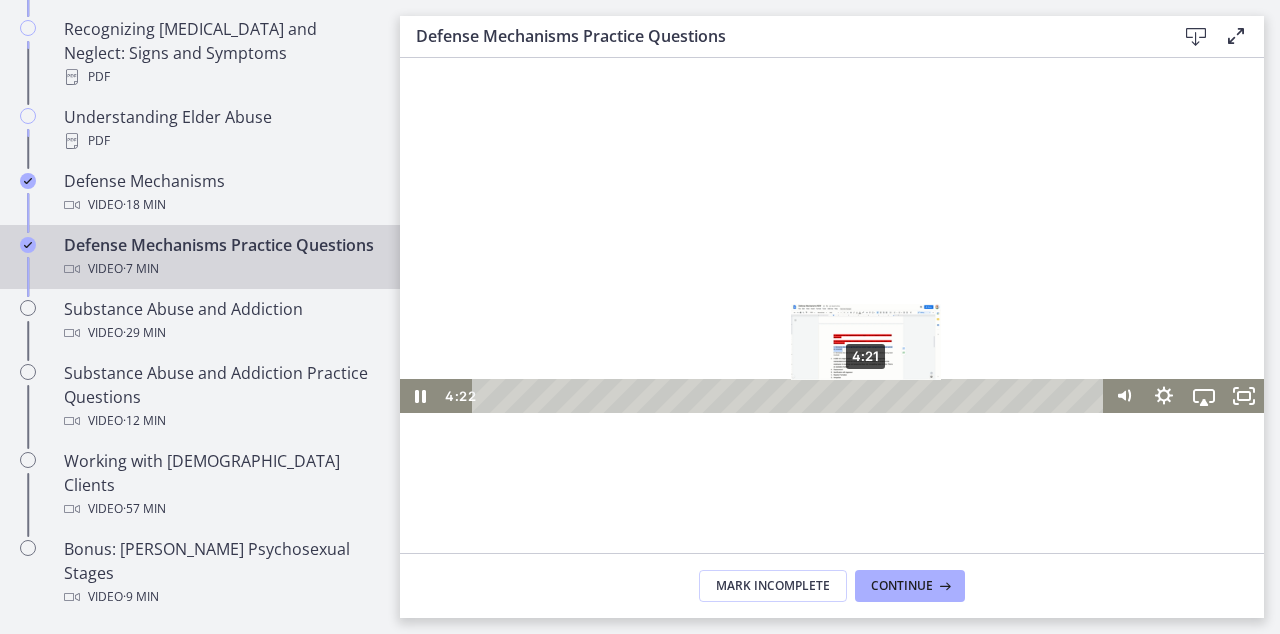 click at bounding box center [867, 396] 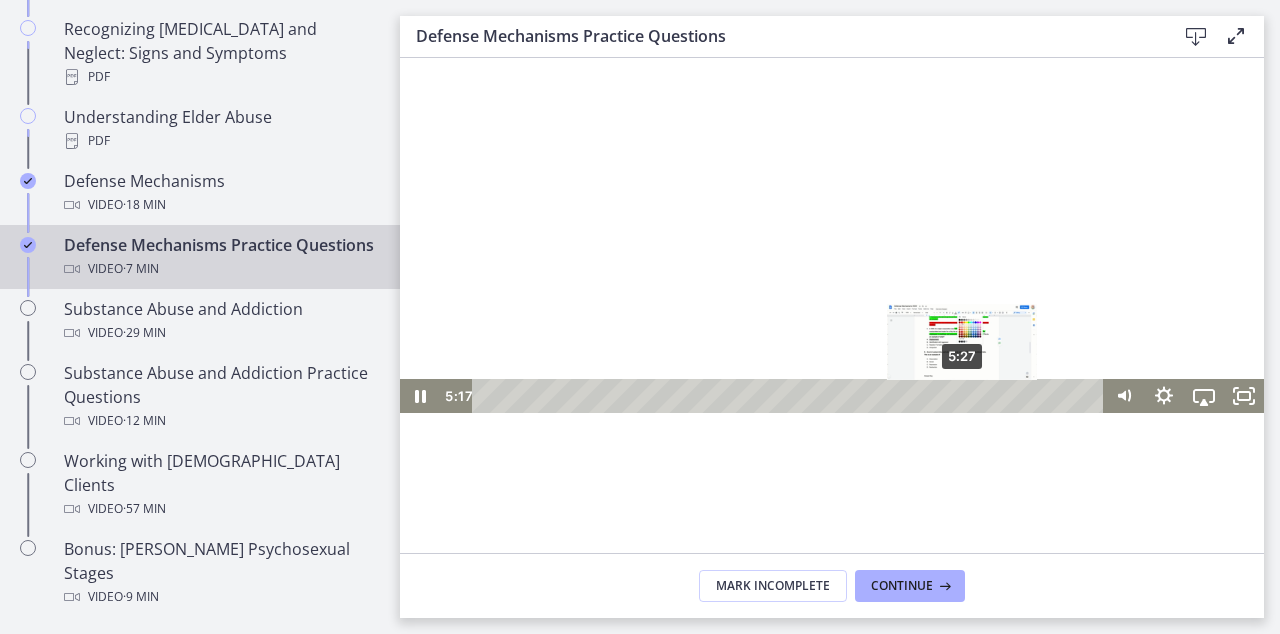 click on "5:27" at bounding box center (790, 396) 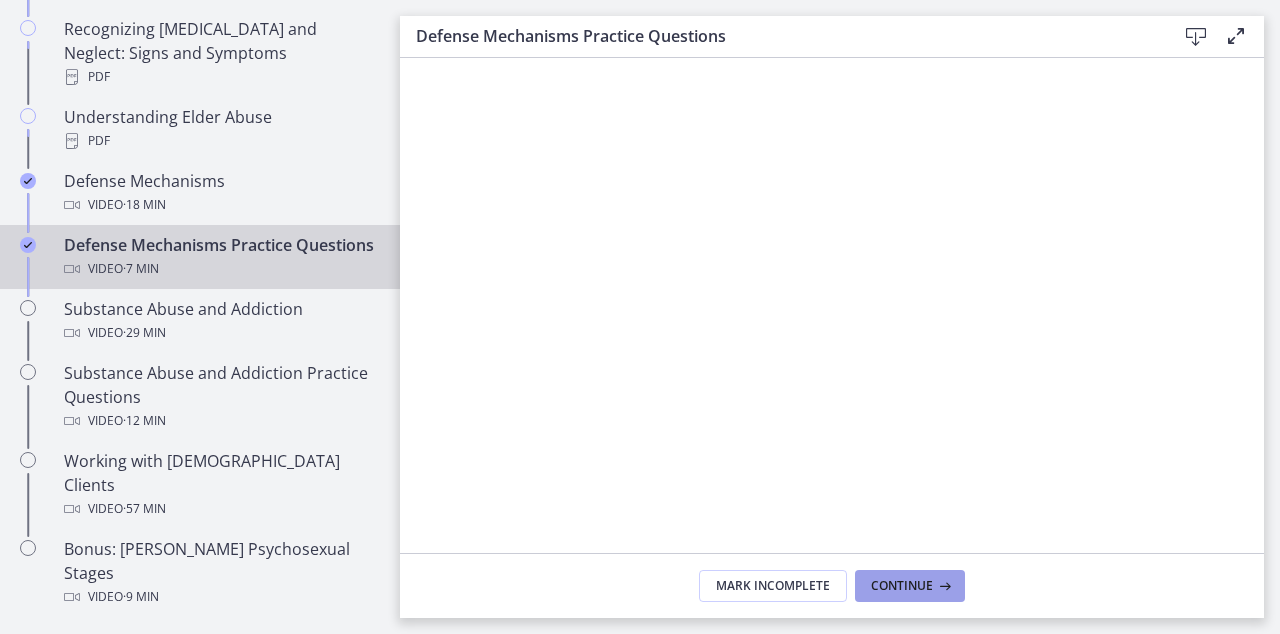 click on "Continue" at bounding box center (902, 586) 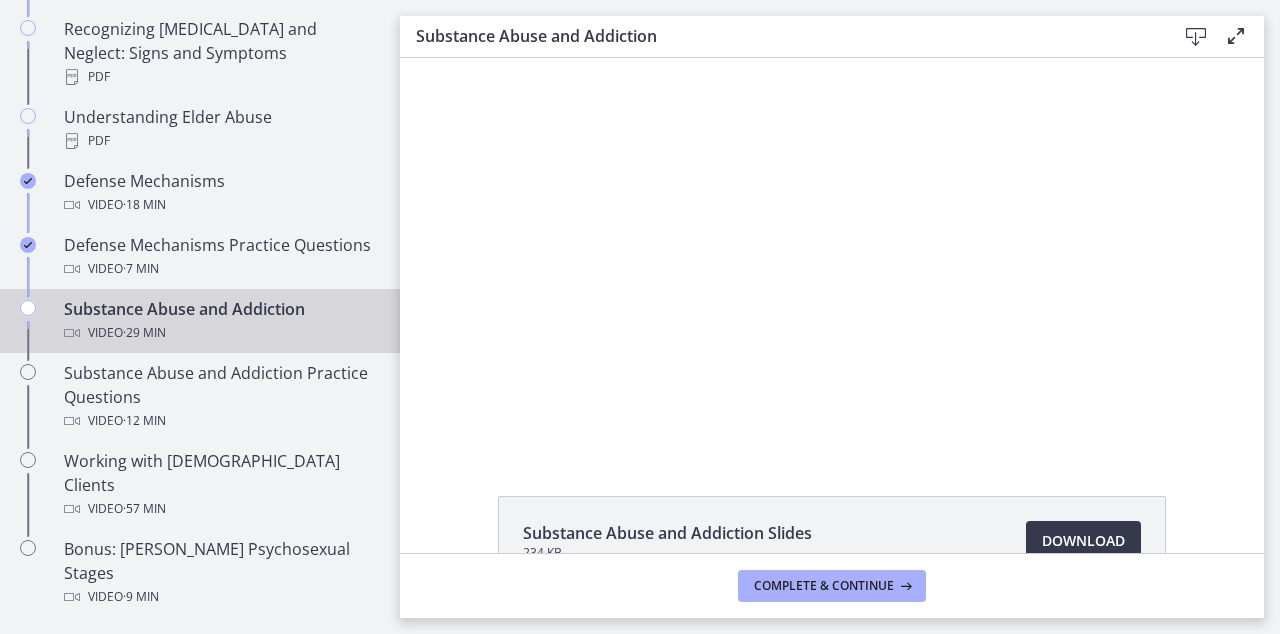 scroll, scrollTop: 0, scrollLeft: 0, axis: both 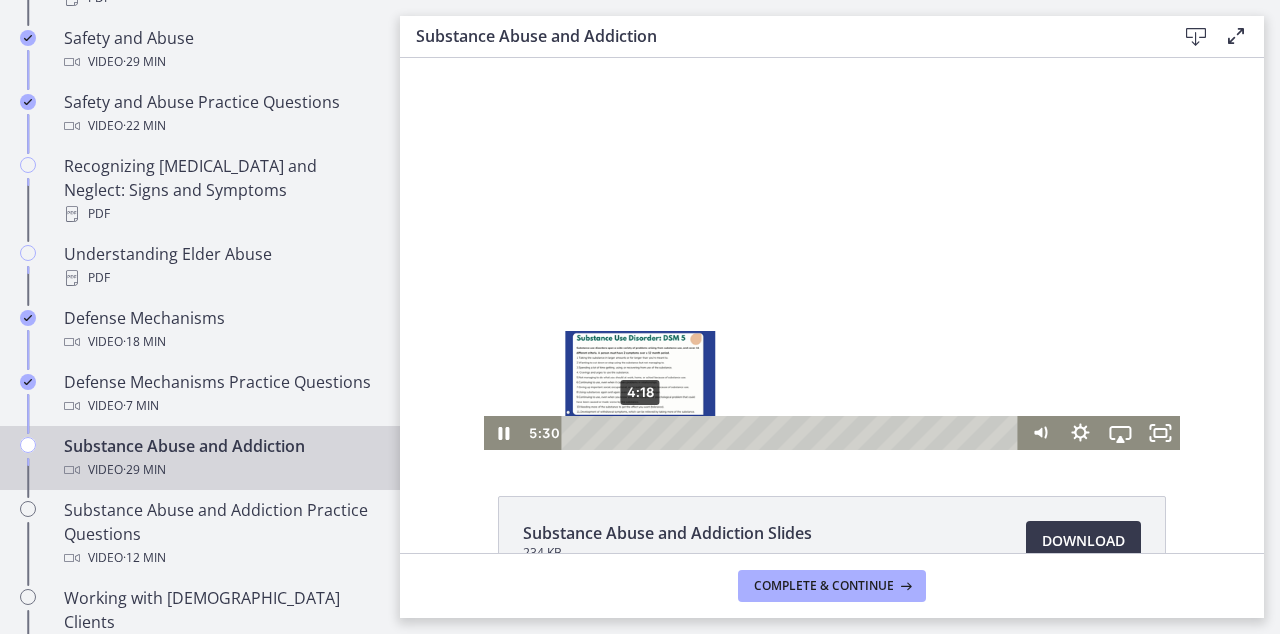 click on "4:18" at bounding box center [793, 433] 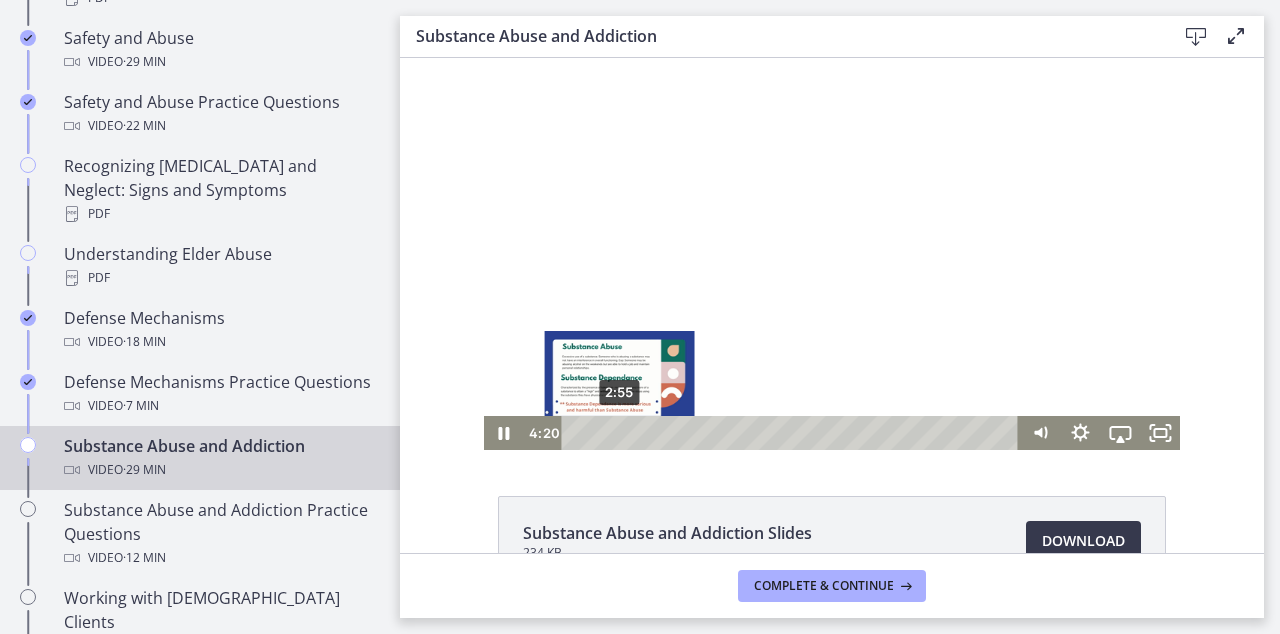 click on "2:55" at bounding box center [793, 433] 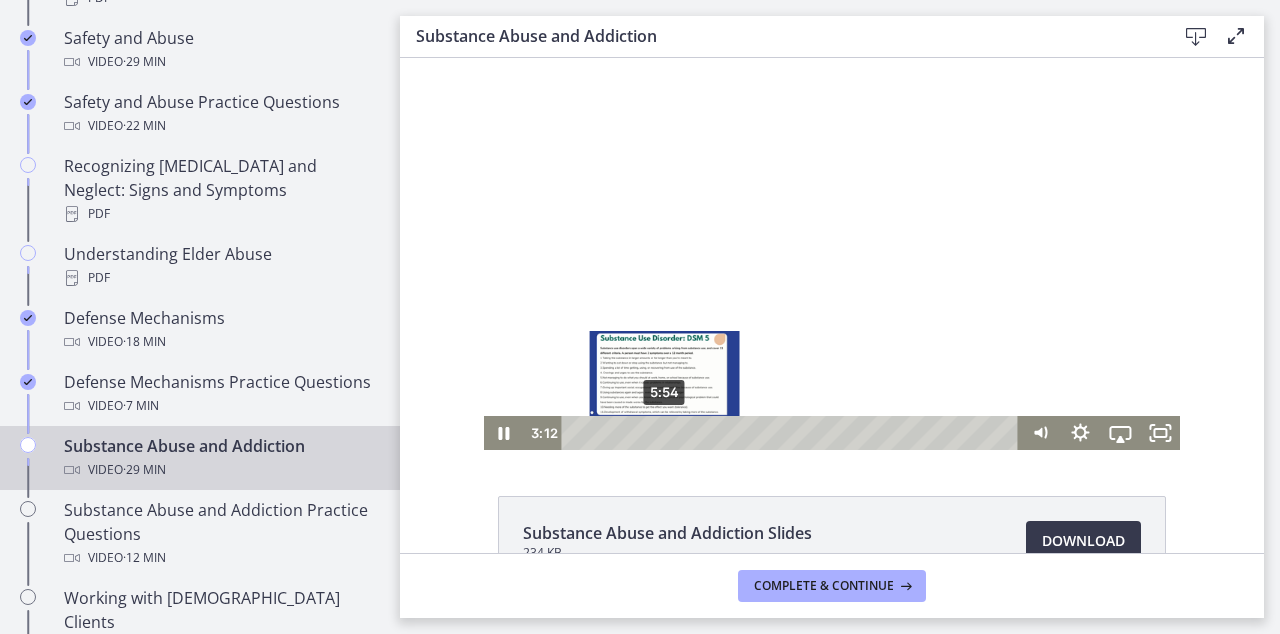 click on "5:54" at bounding box center [793, 433] 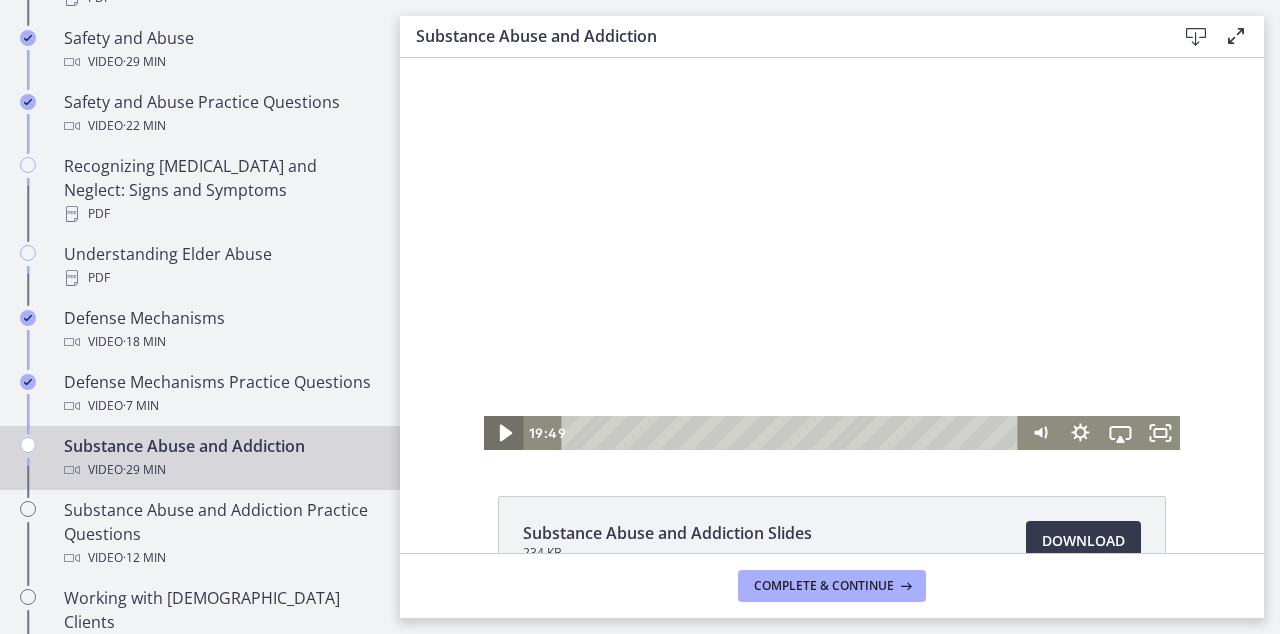 click 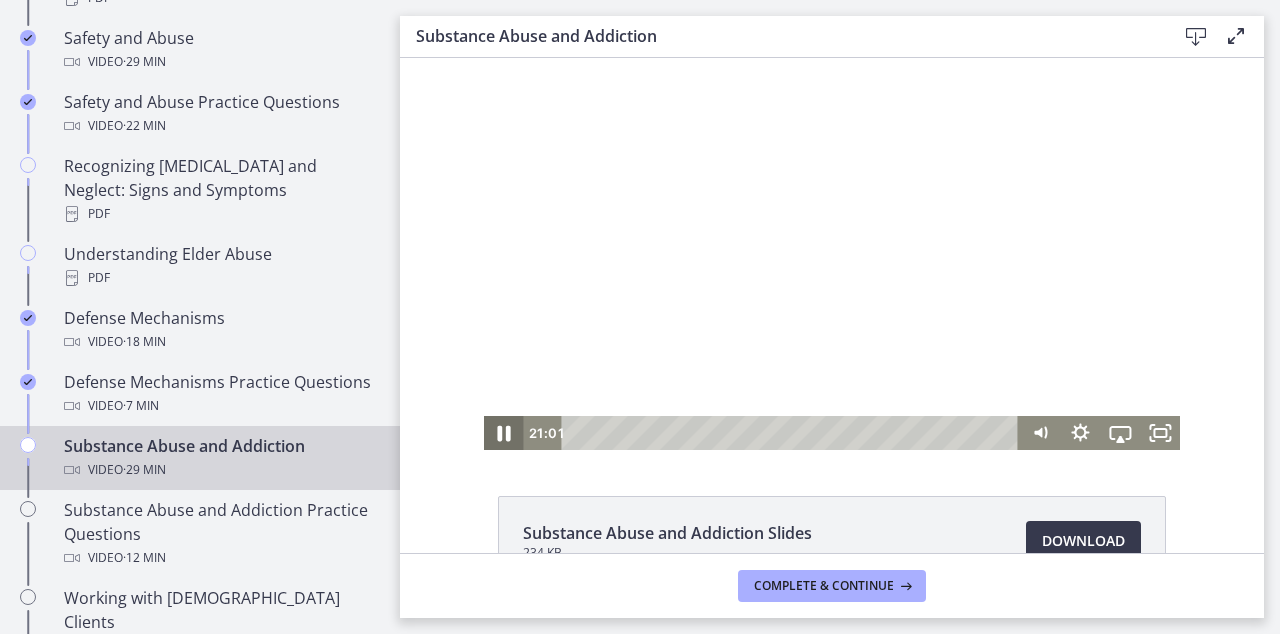 click 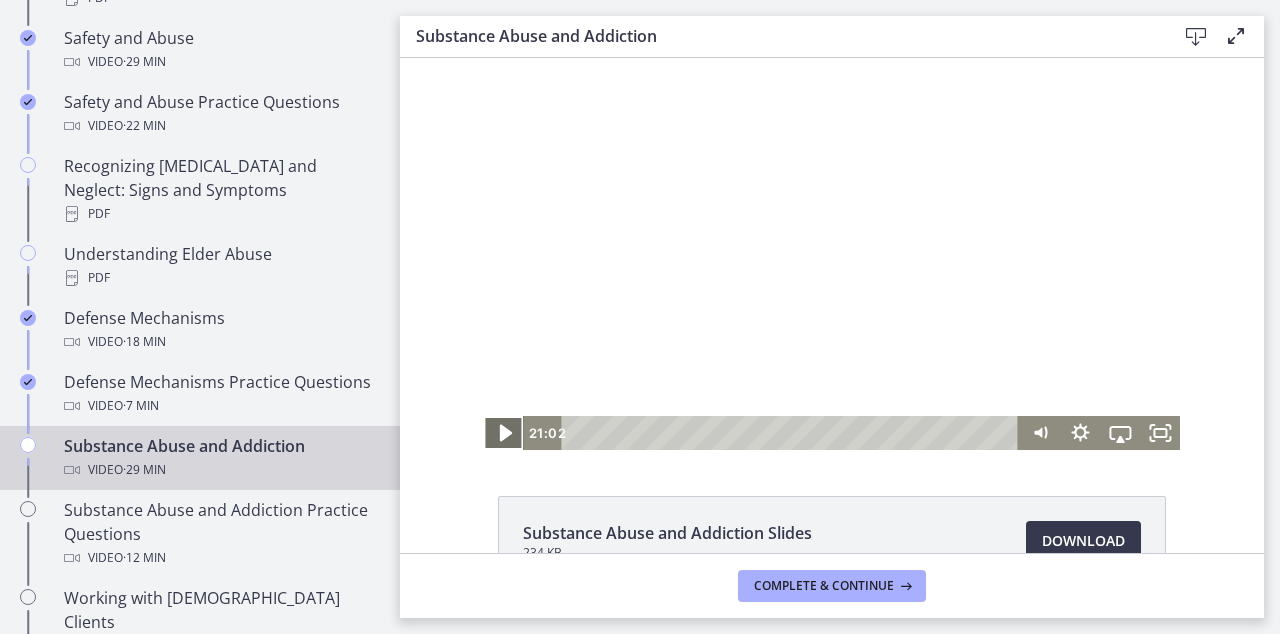 click 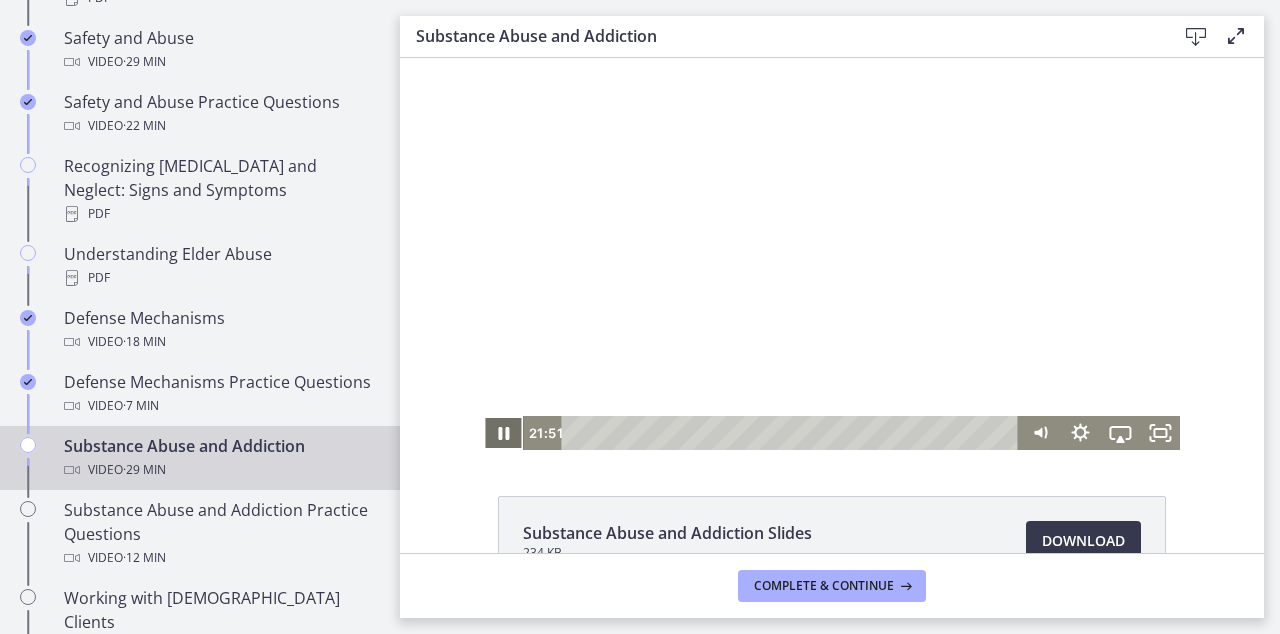 type 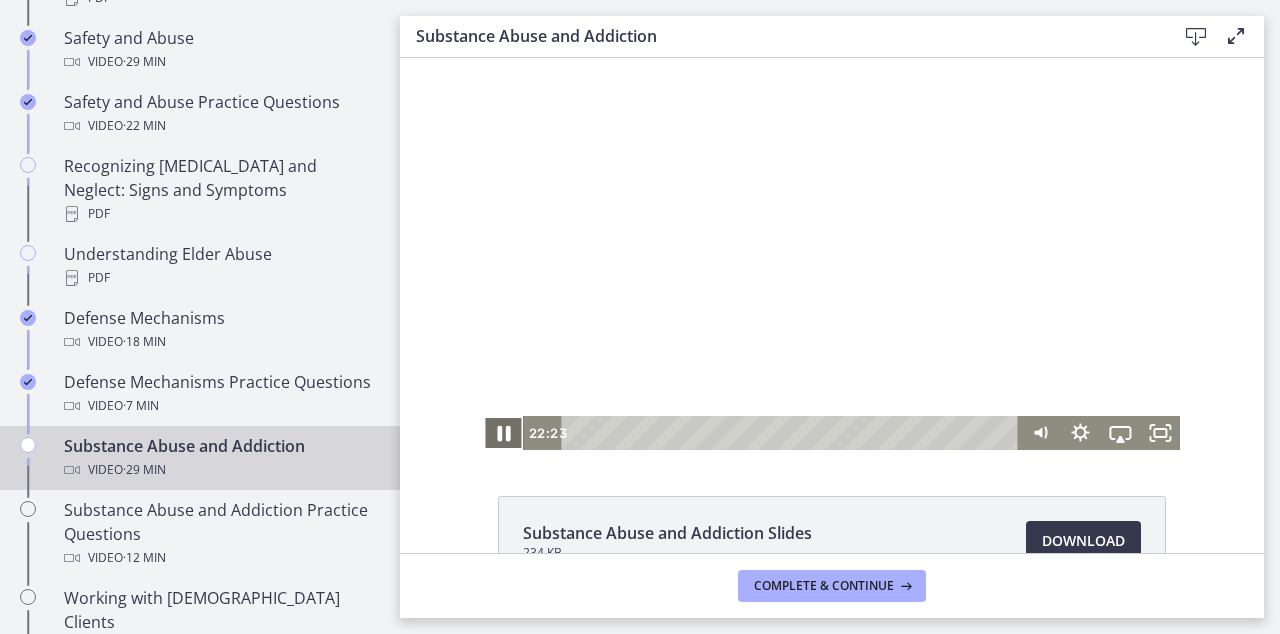 click 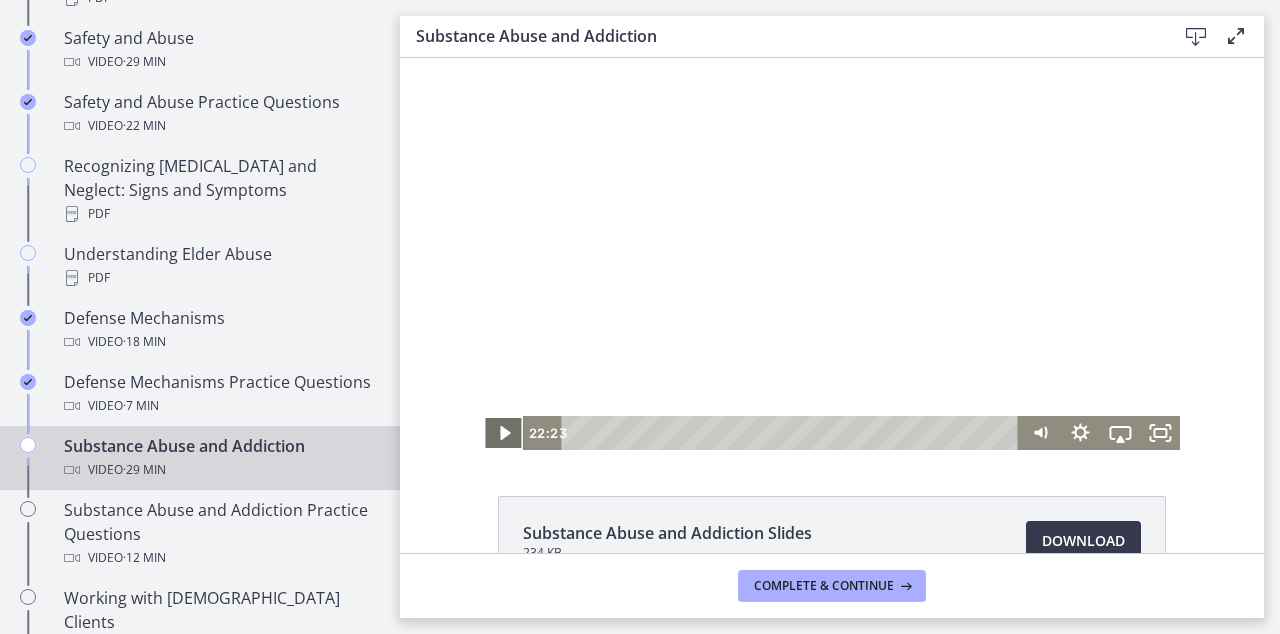 click 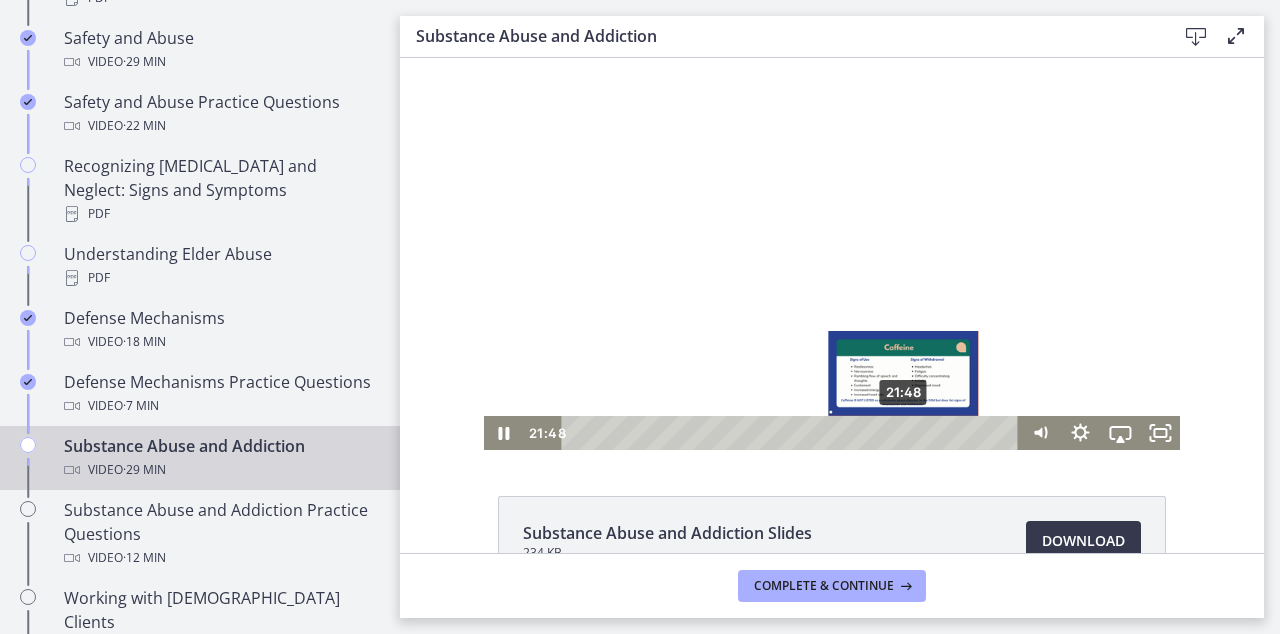 click on "21:48" at bounding box center (793, 433) 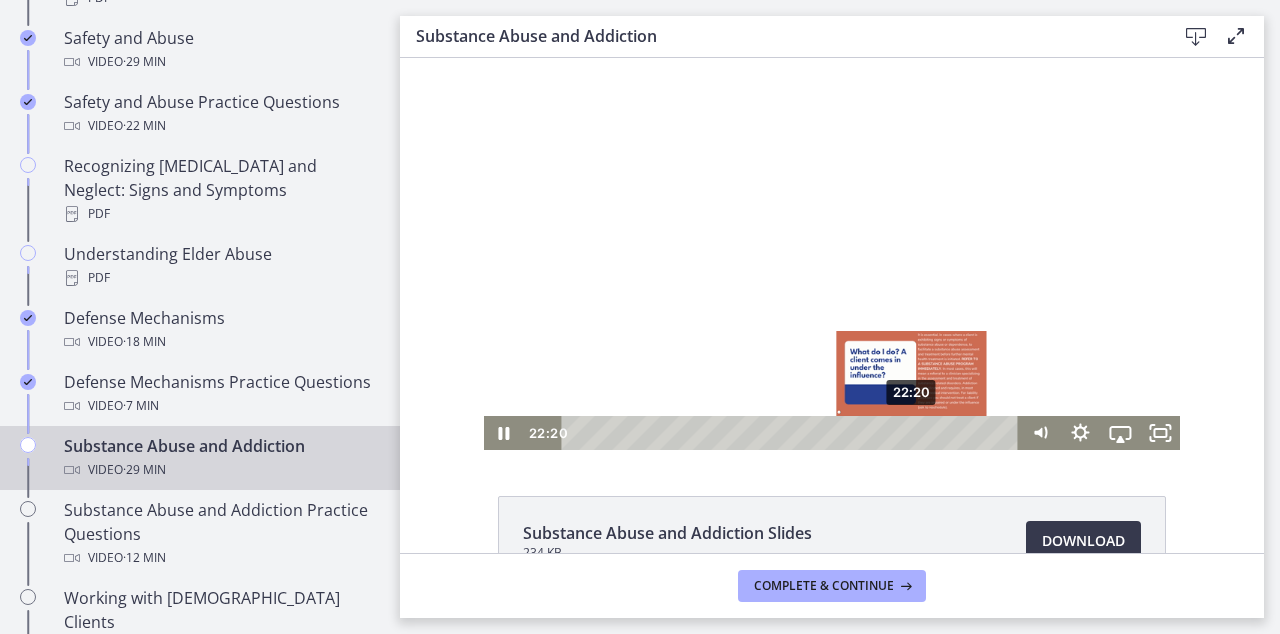 click on "22:20" at bounding box center [793, 433] 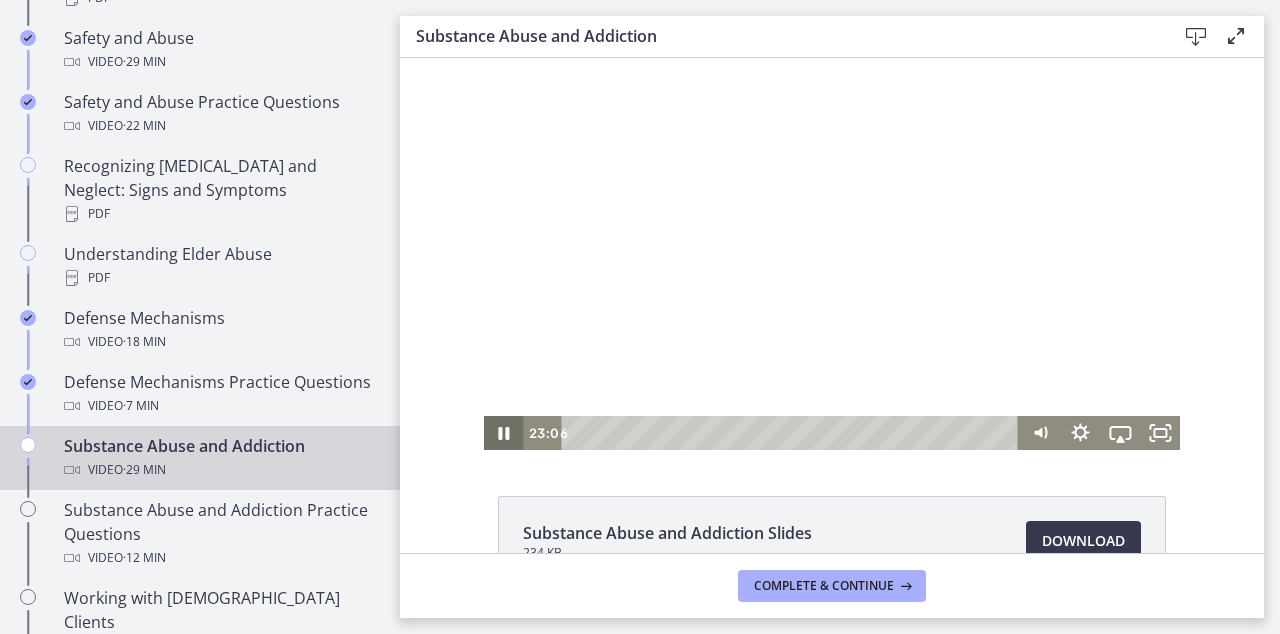 click 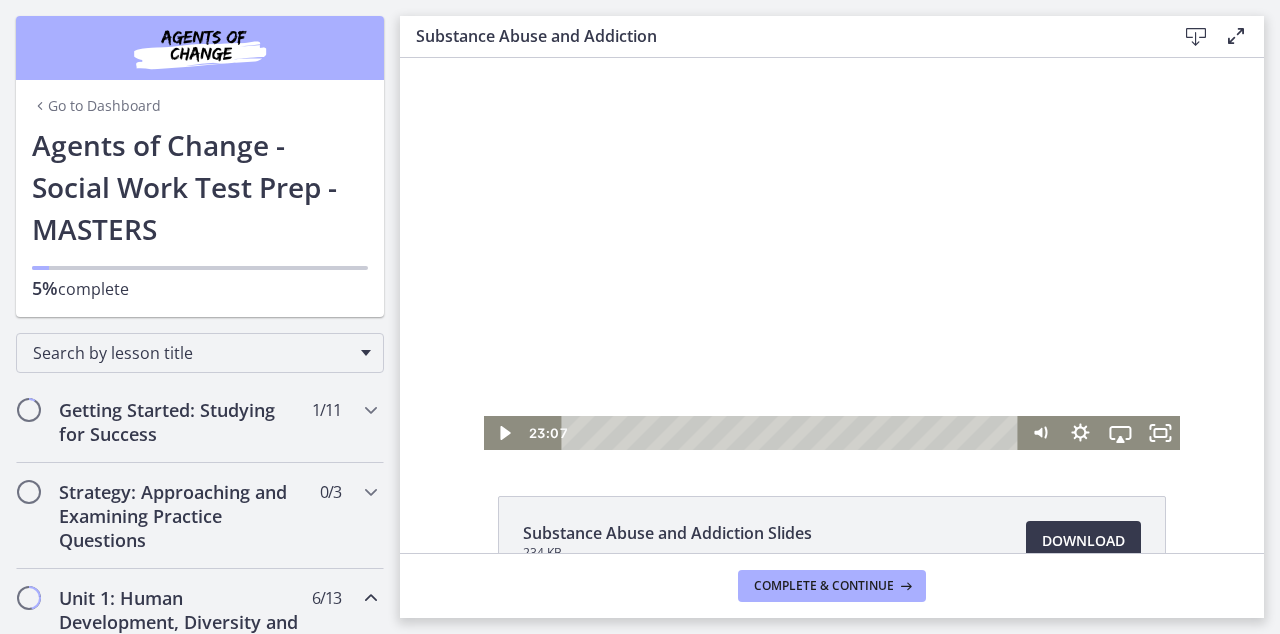 scroll, scrollTop: 0, scrollLeft: 0, axis: both 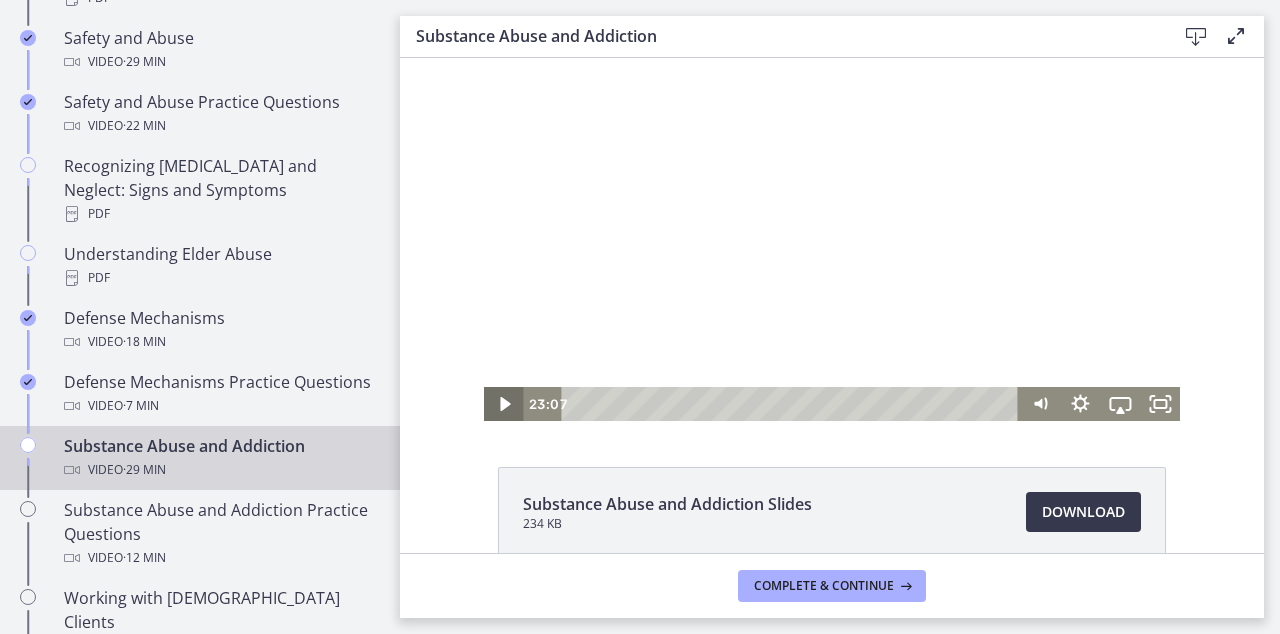 click 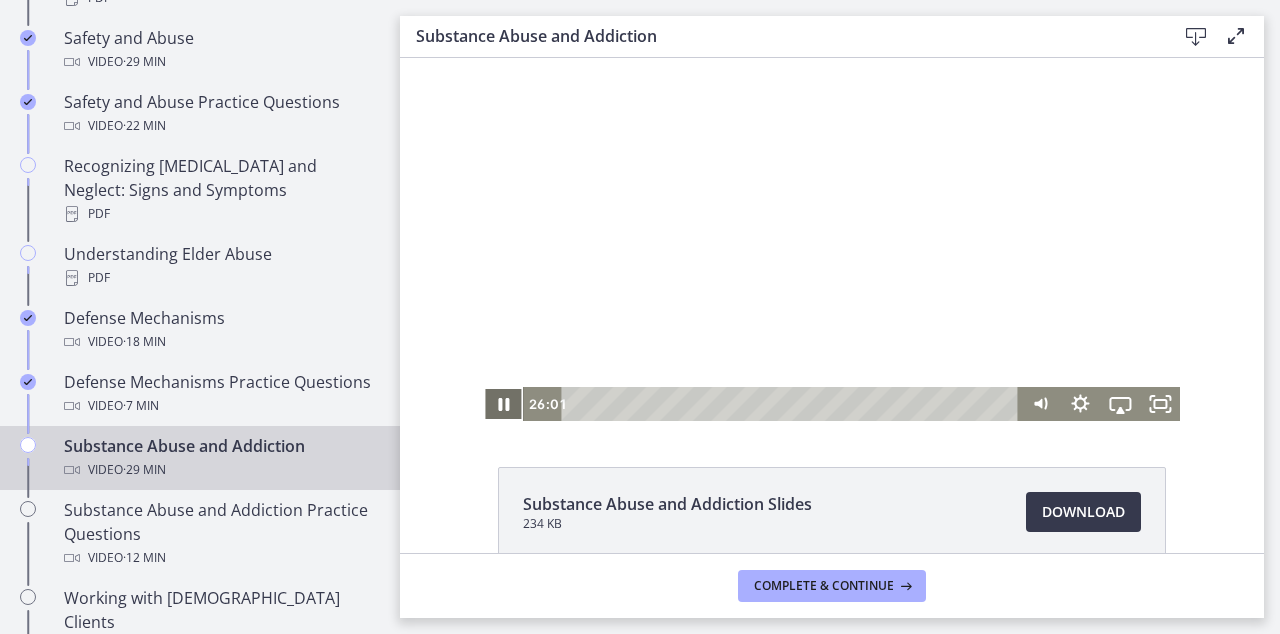 click 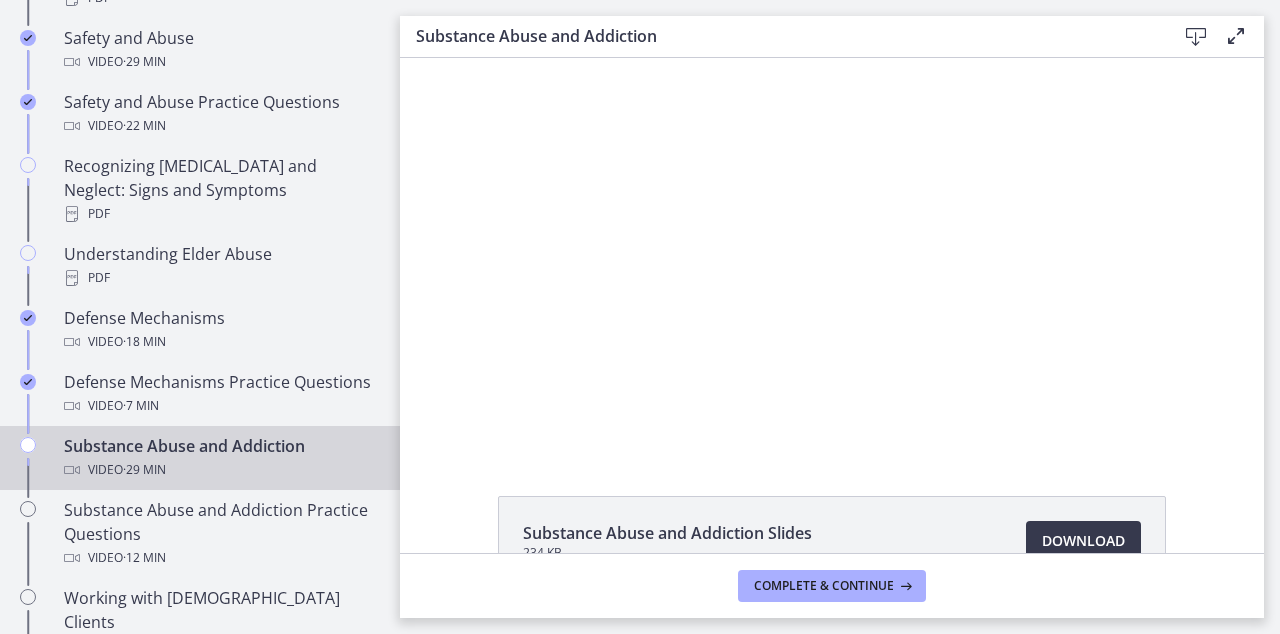 scroll, scrollTop: 0, scrollLeft: 0, axis: both 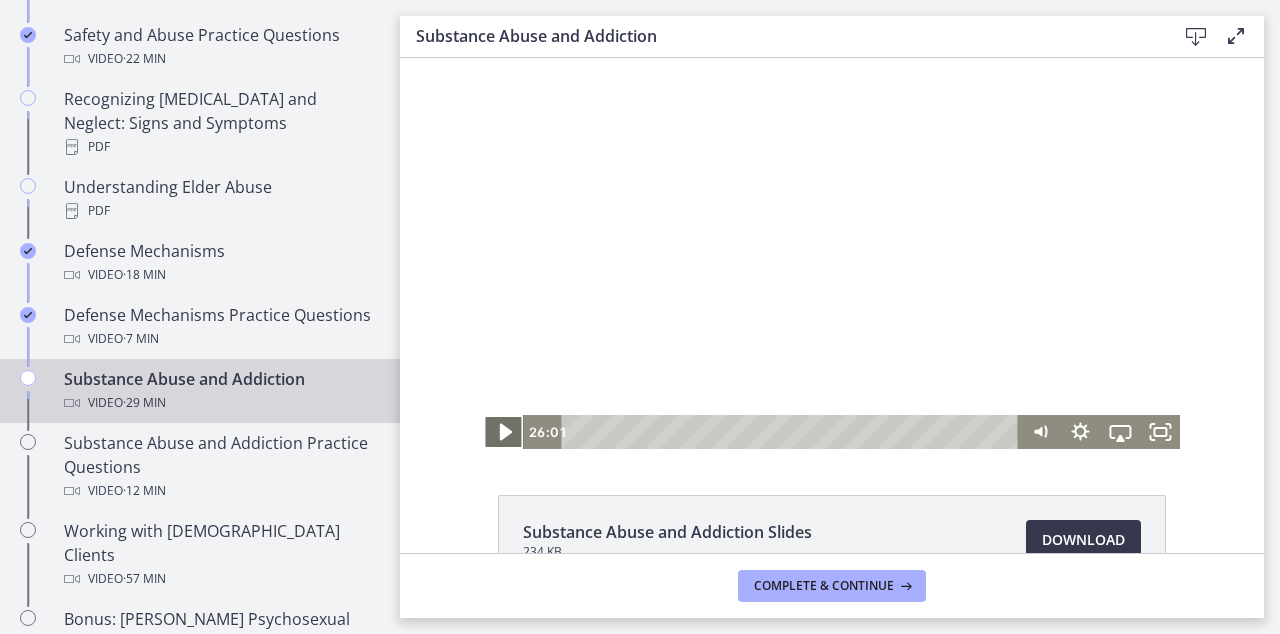 click 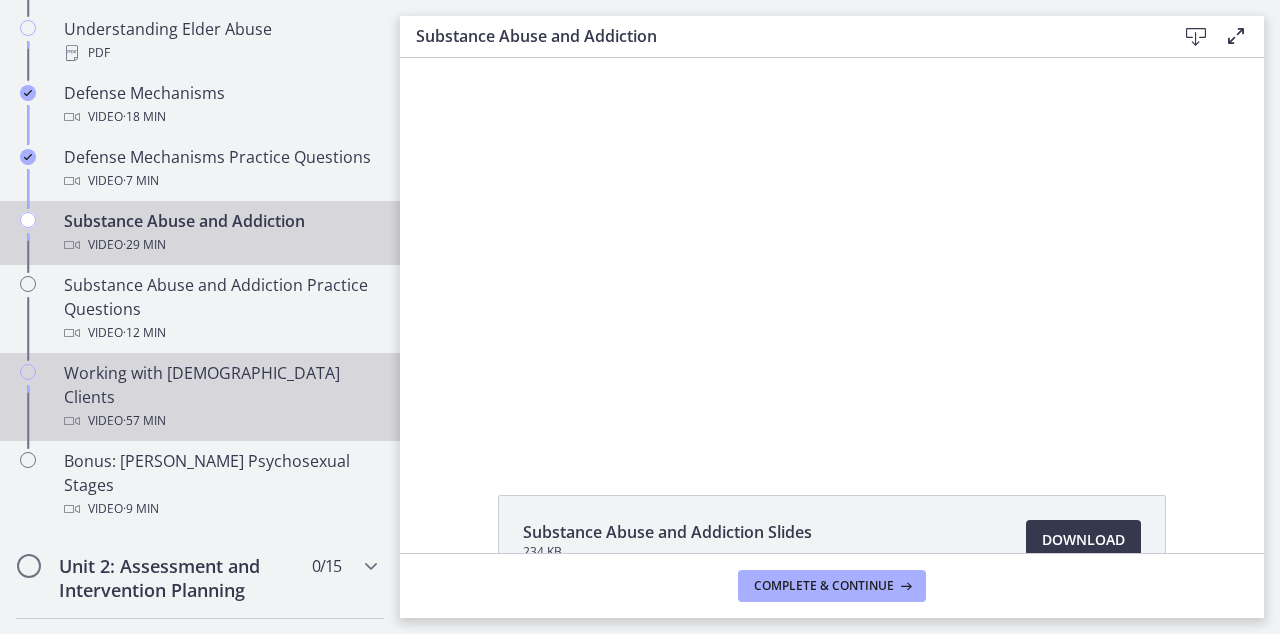 scroll, scrollTop: 1198, scrollLeft: 0, axis: vertical 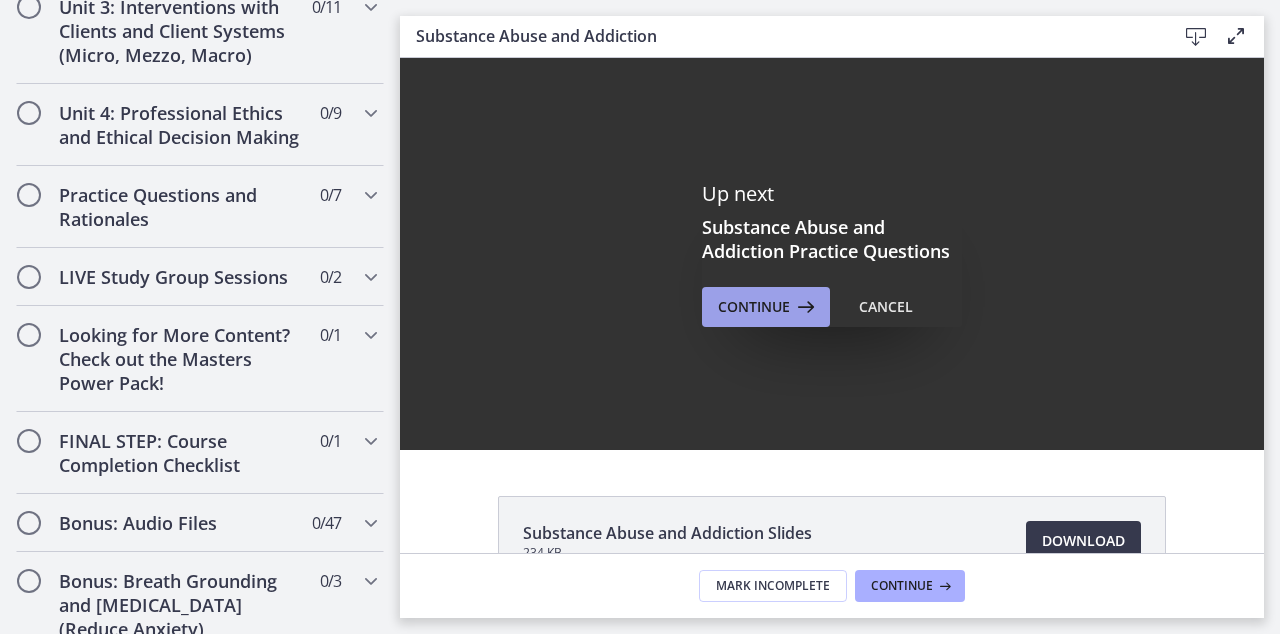 click on "Continue" at bounding box center (754, 307) 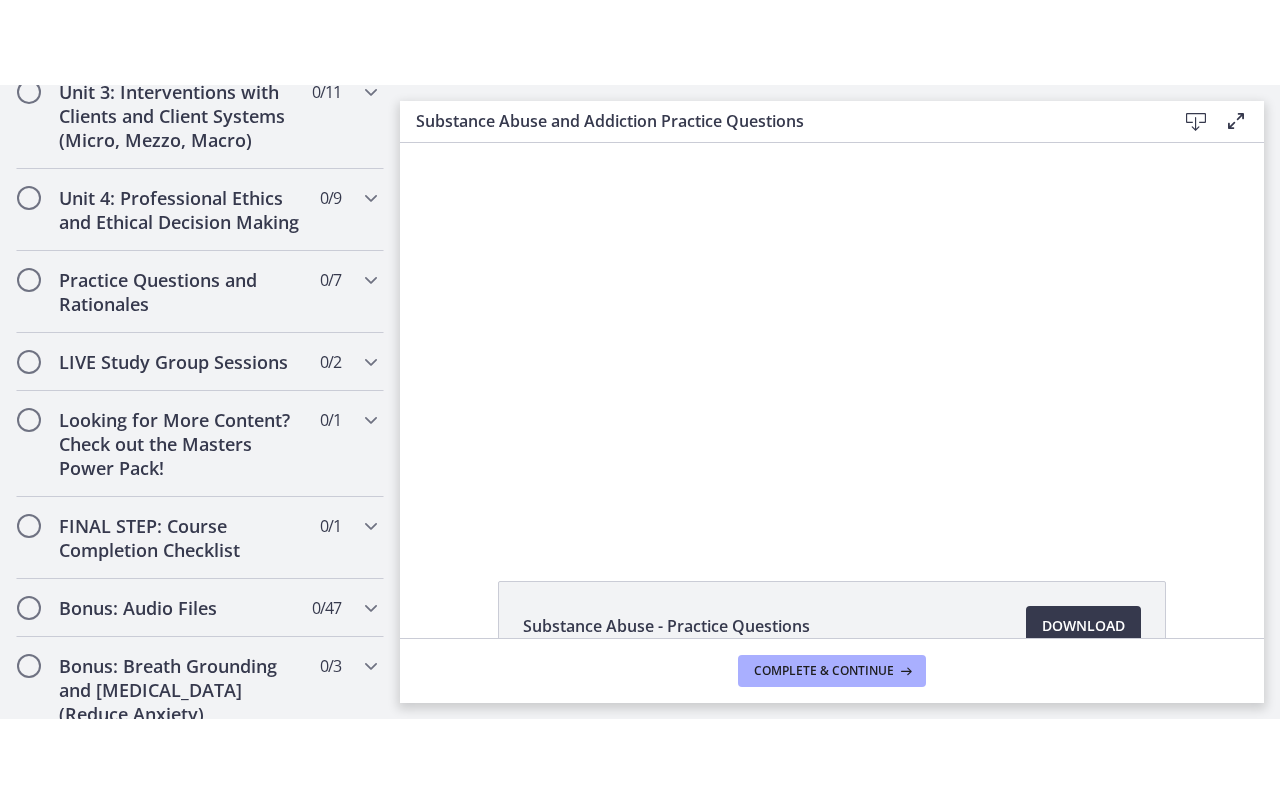 scroll, scrollTop: 0, scrollLeft: 0, axis: both 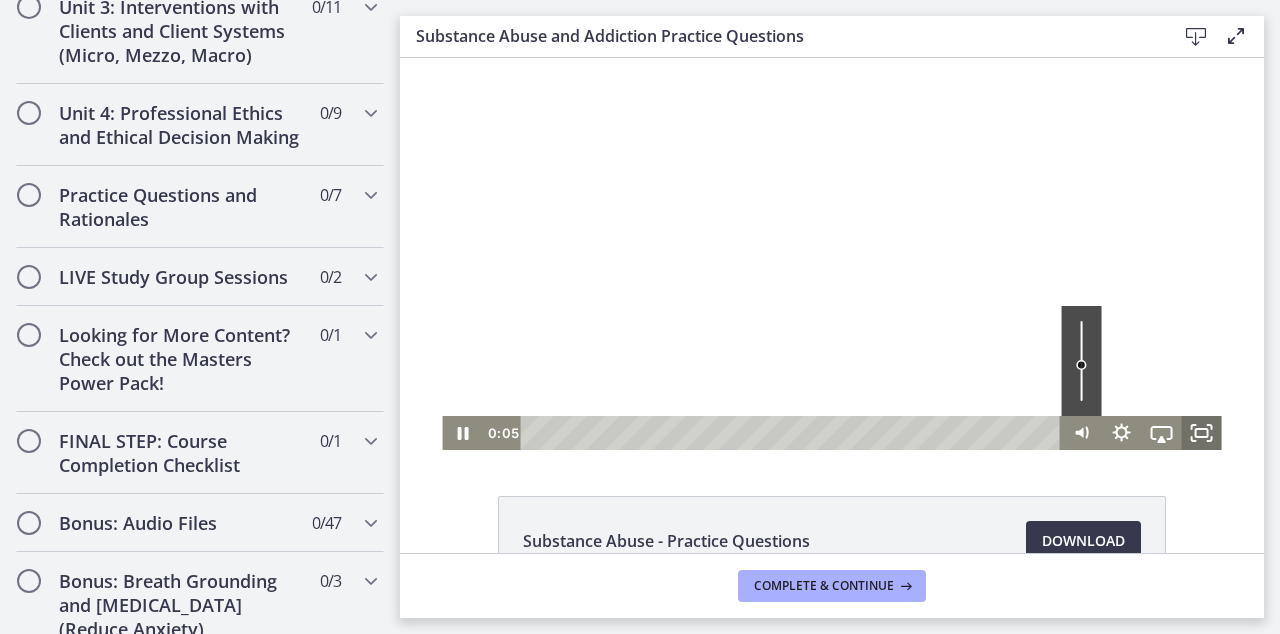 click 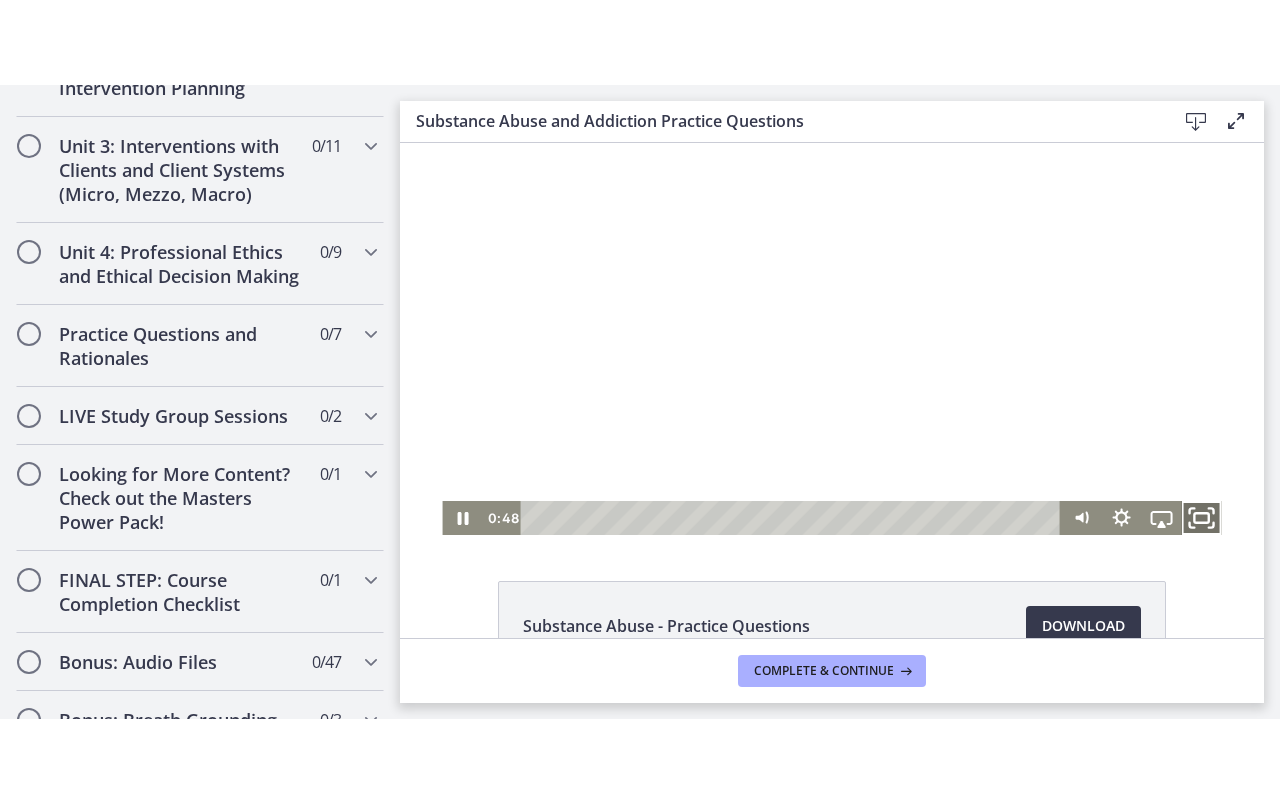 click 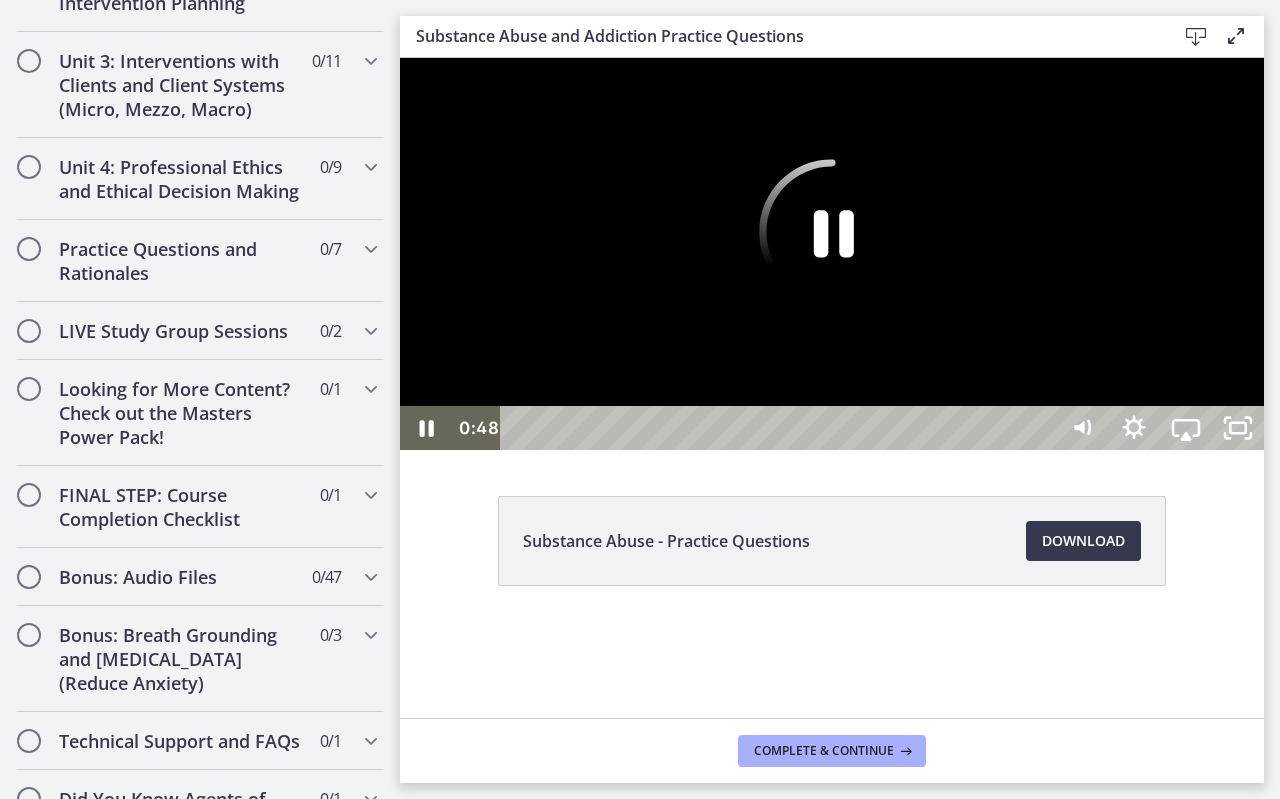 click at bounding box center (832, 254) 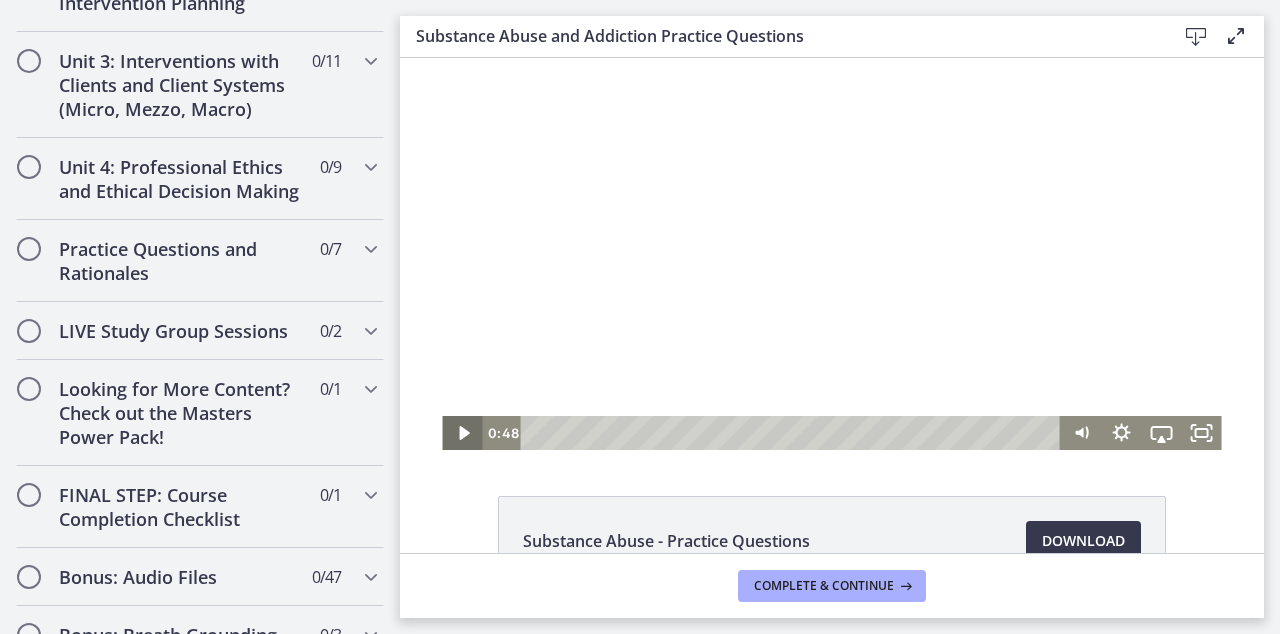 click 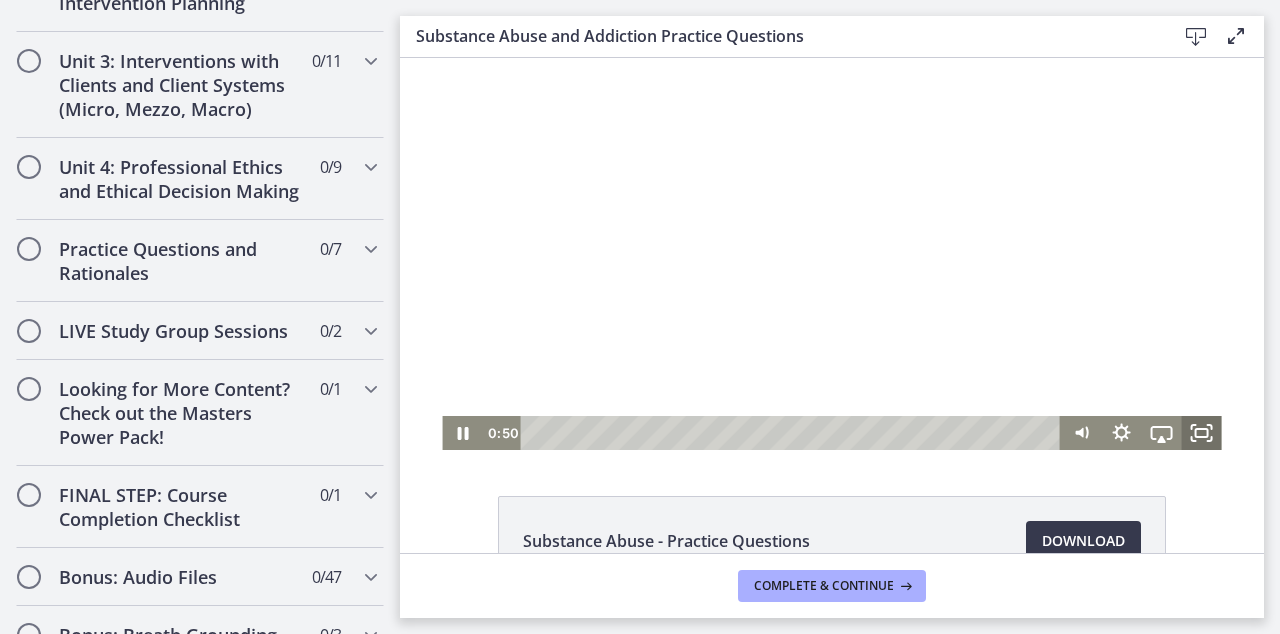 click 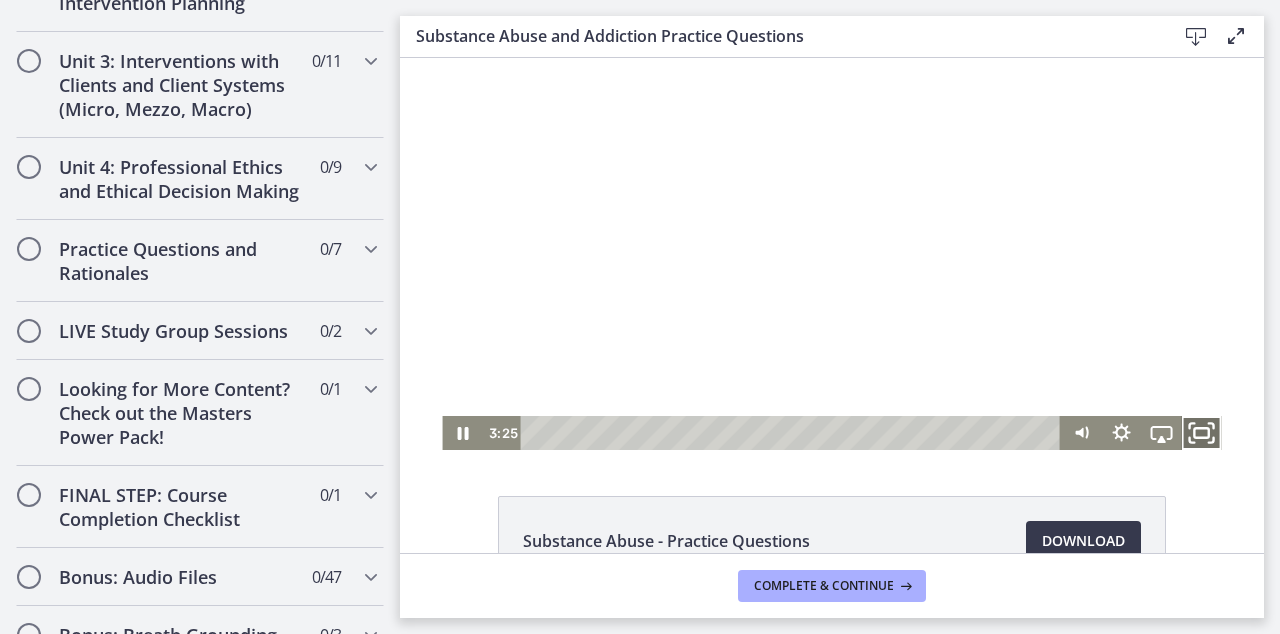 click 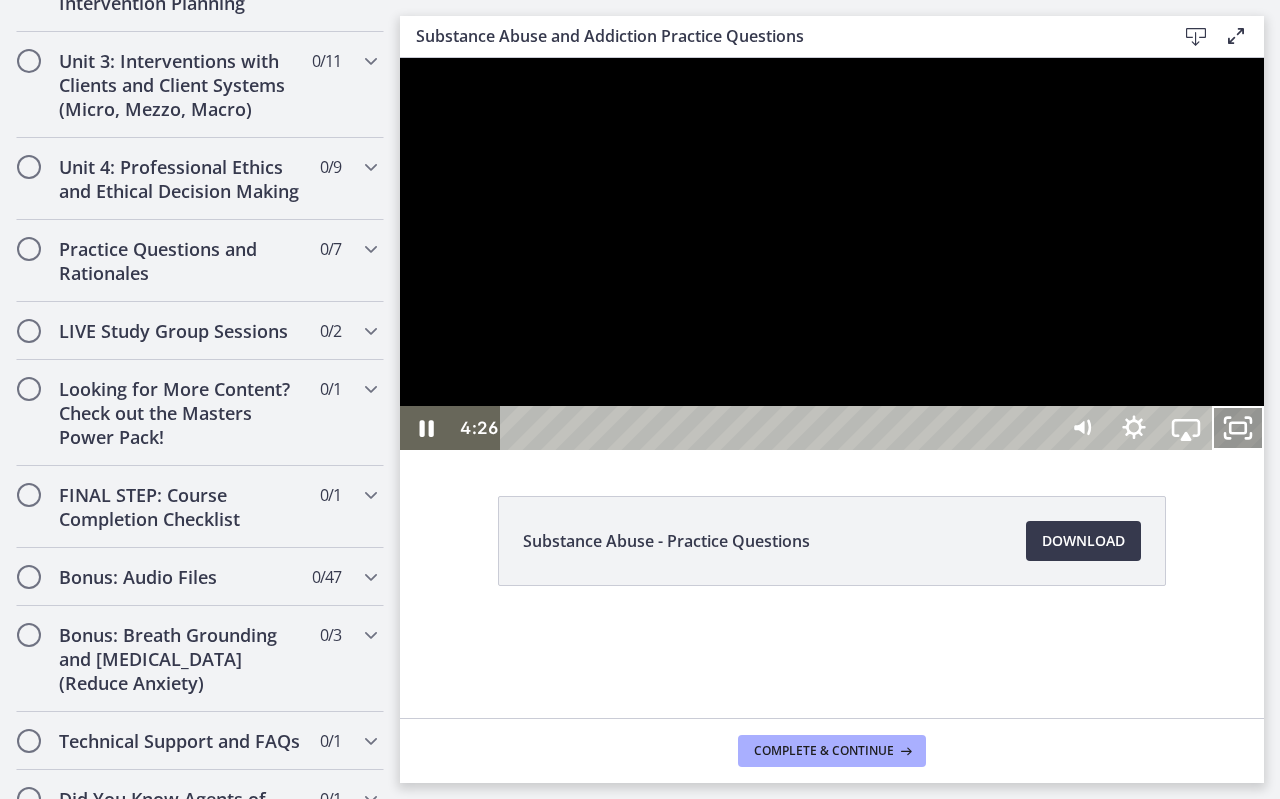 click 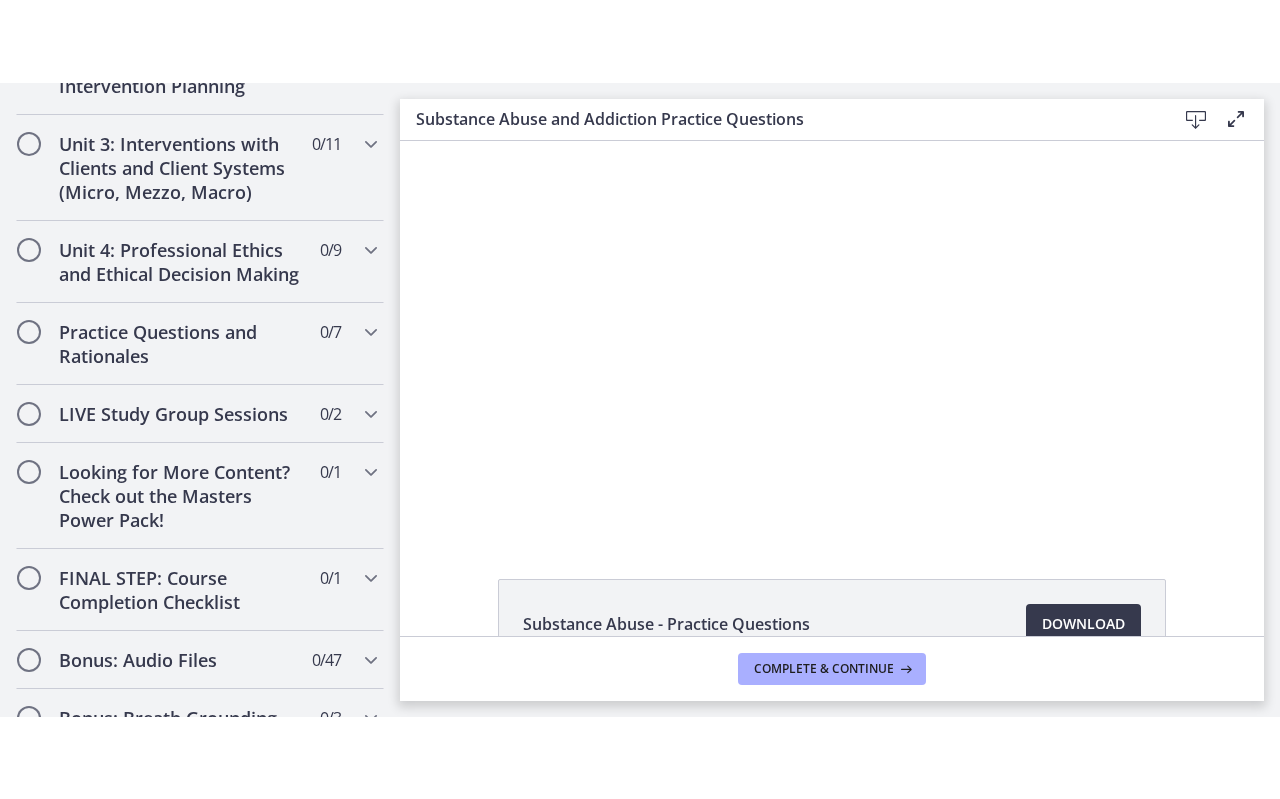 scroll, scrollTop: 0, scrollLeft: 0, axis: both 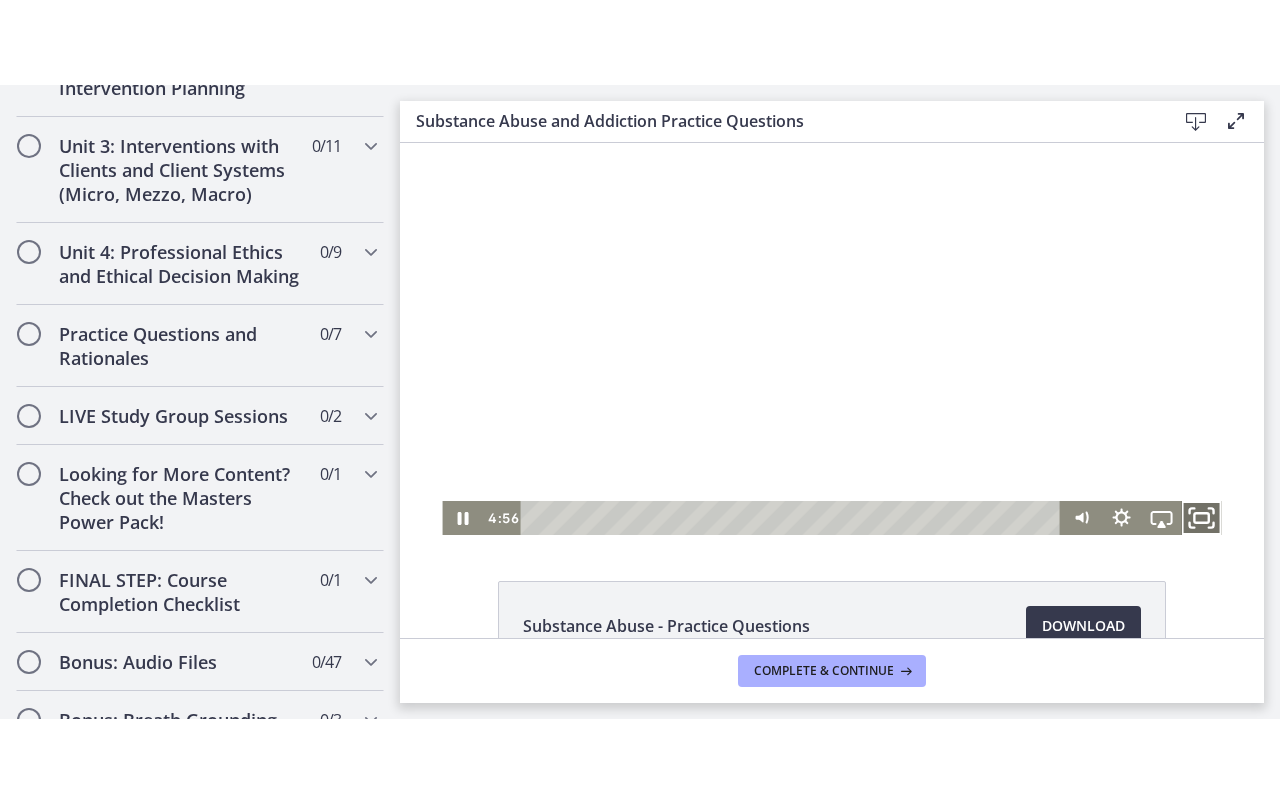 click 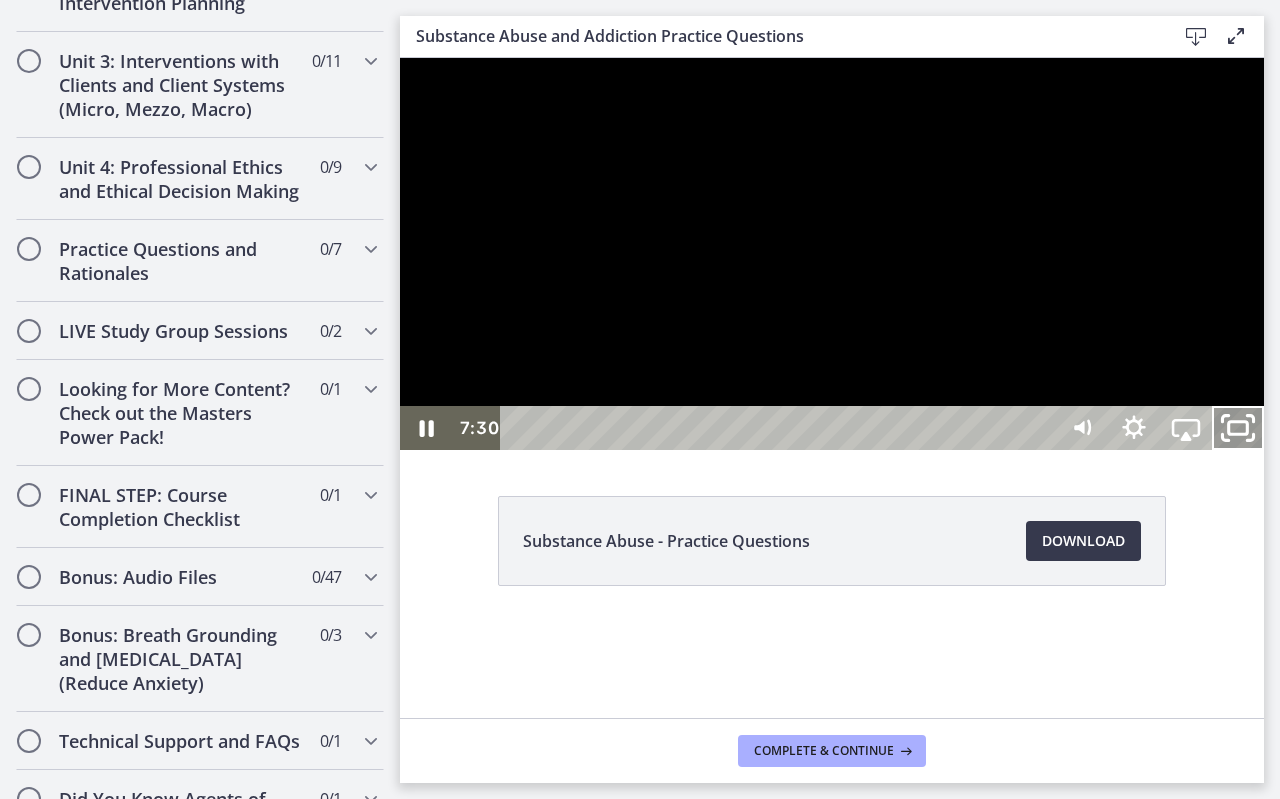 click 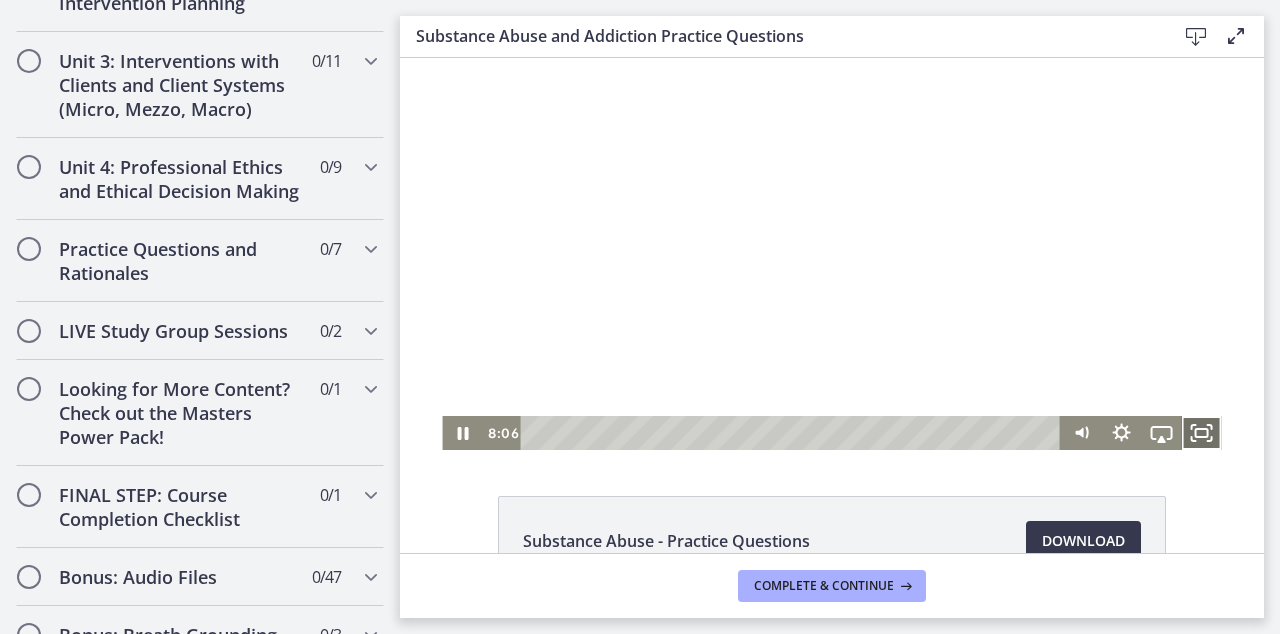click 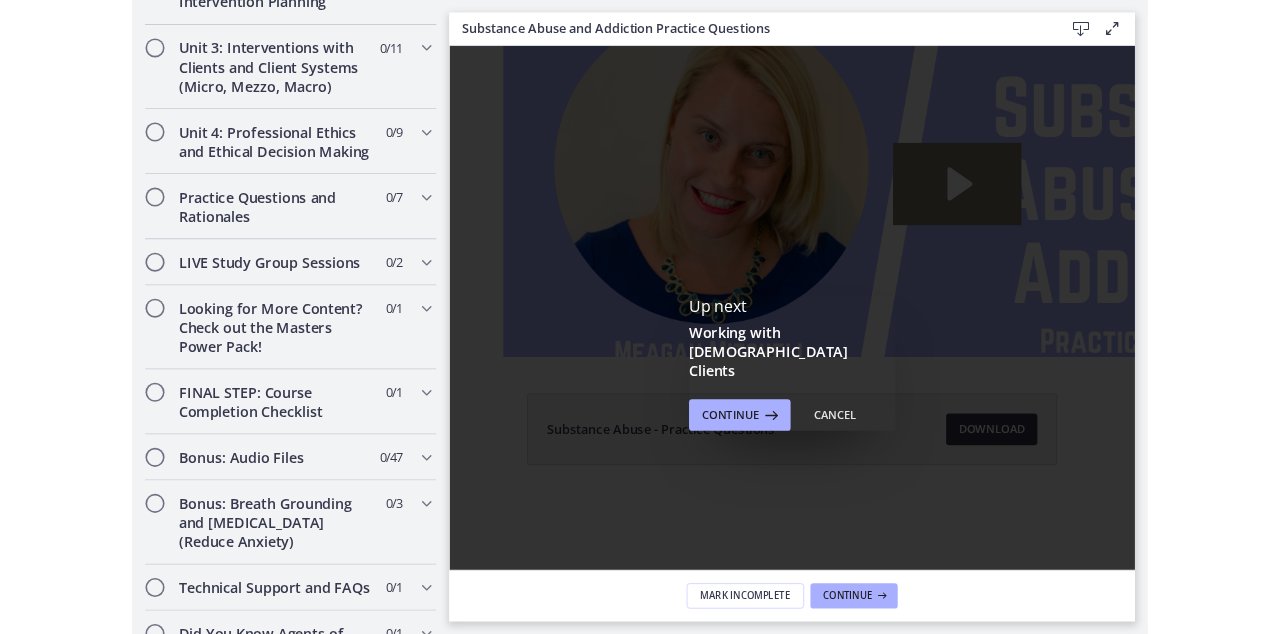 scroll, scrollTop: 0, scrollLeft: 0, axis: both 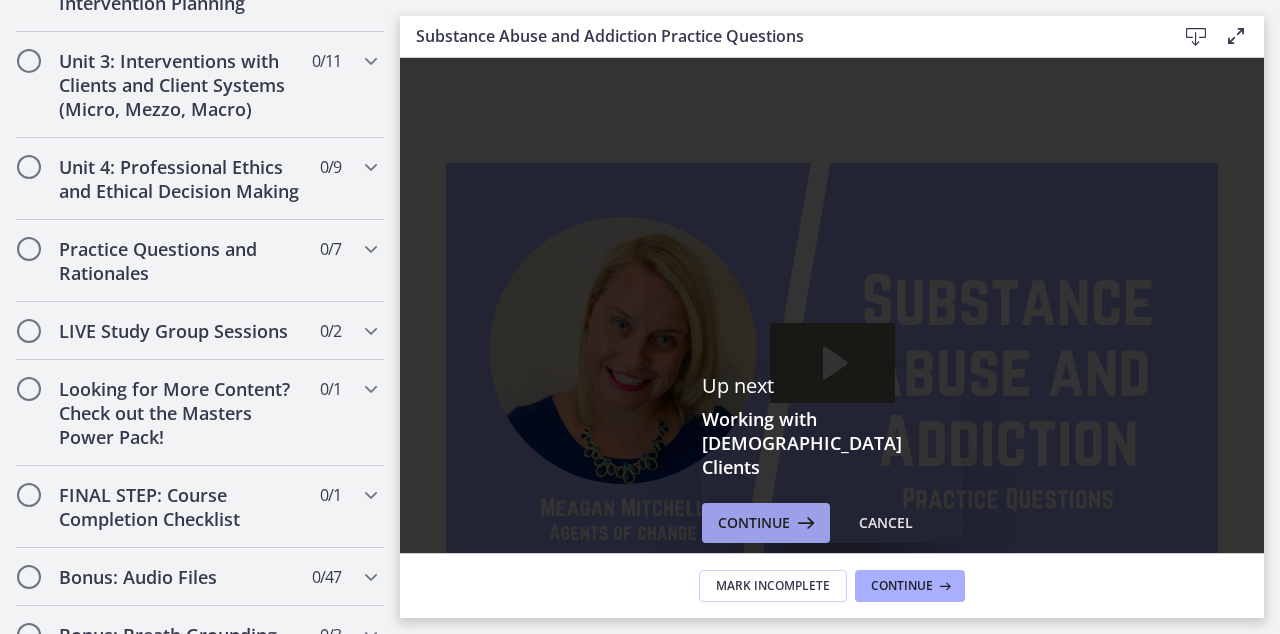 click on "Continue" at bounding box center (766, 523) 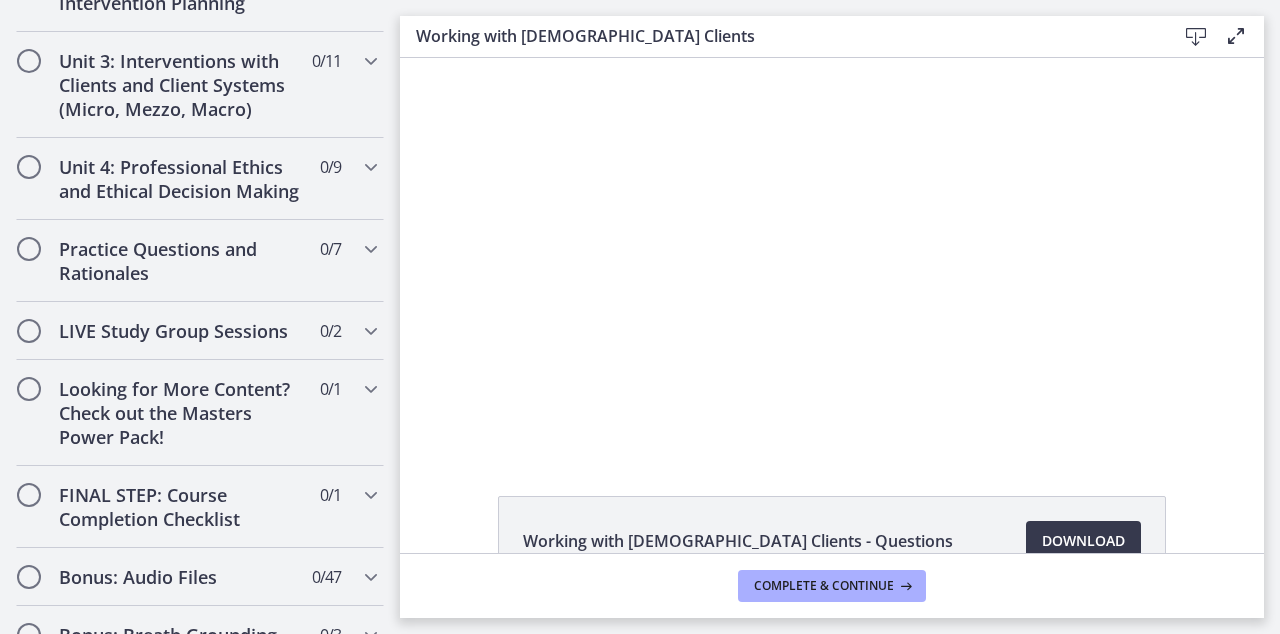 scroll, scrollTop: 0, scrollLeft: 0, axis: both 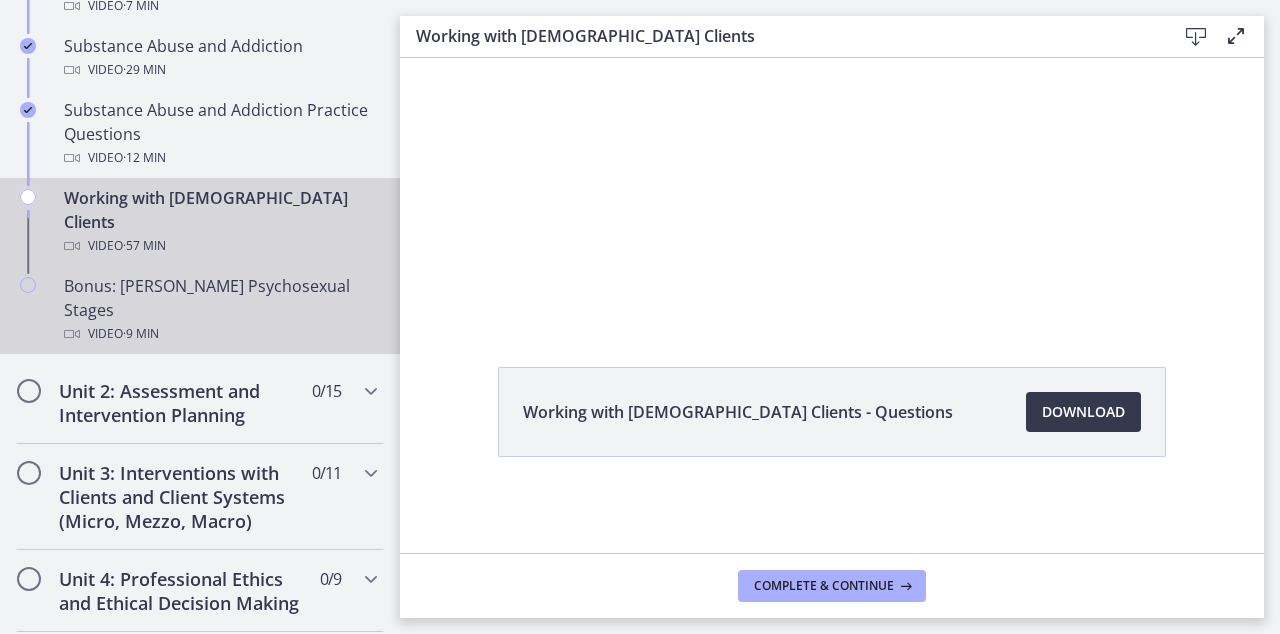 click on "Bonus: Freud's Psychosexual Stages
Video
·  9 min" at bounding box center (220, 310) 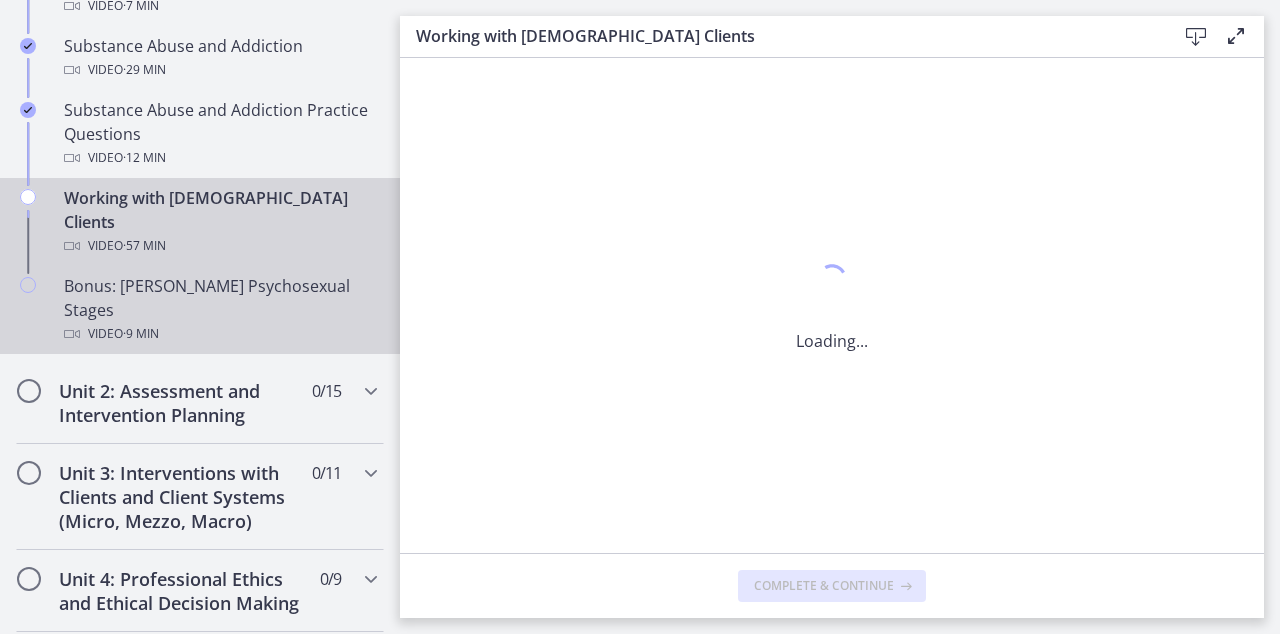 scroll, scrollTop: 0, scrollLeft: 0, axis: both 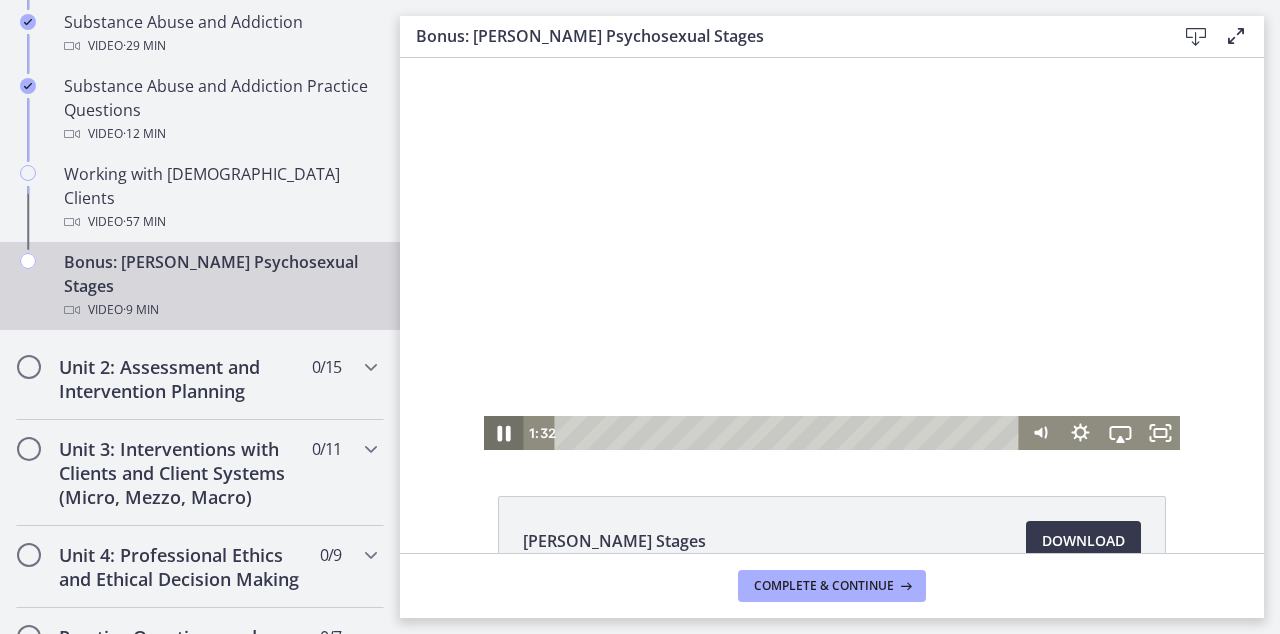 click 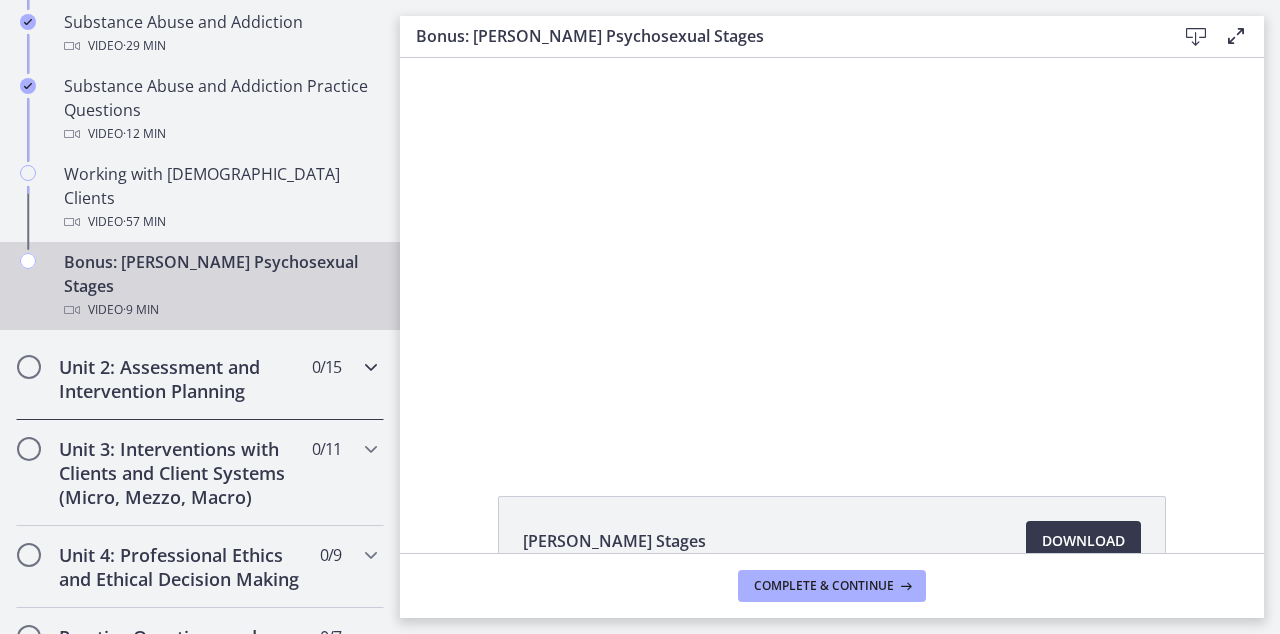 click on "Unit 2: Assessment and Intervention Planning" at bounding box center [181, 379] 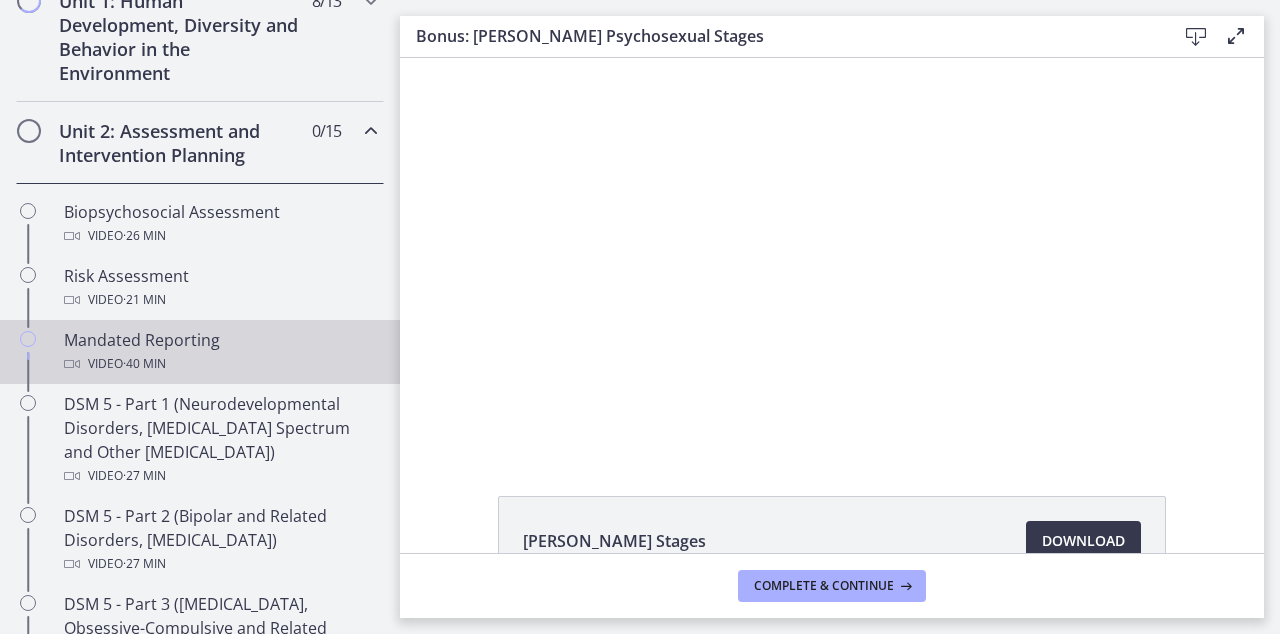 scroll, scrollTop: 596, scrollLeft: 0, axis: vertical 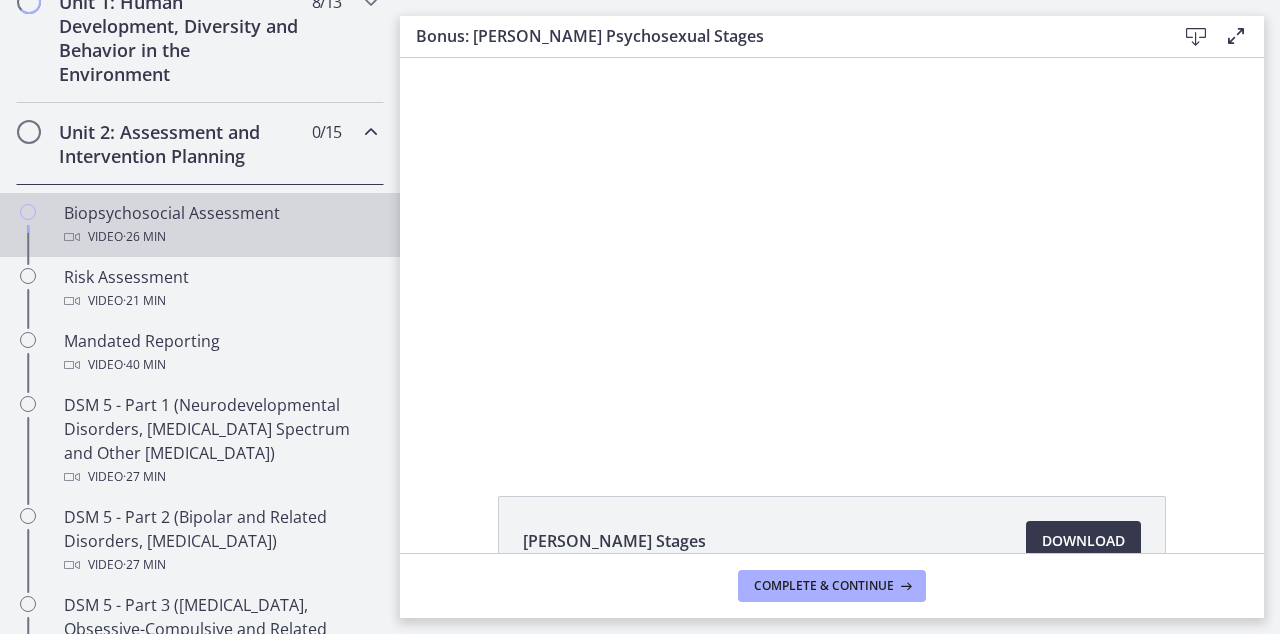 click on "Biopsychosocial Assessment
Video
·  26 min" at bounding box center [220, 225] 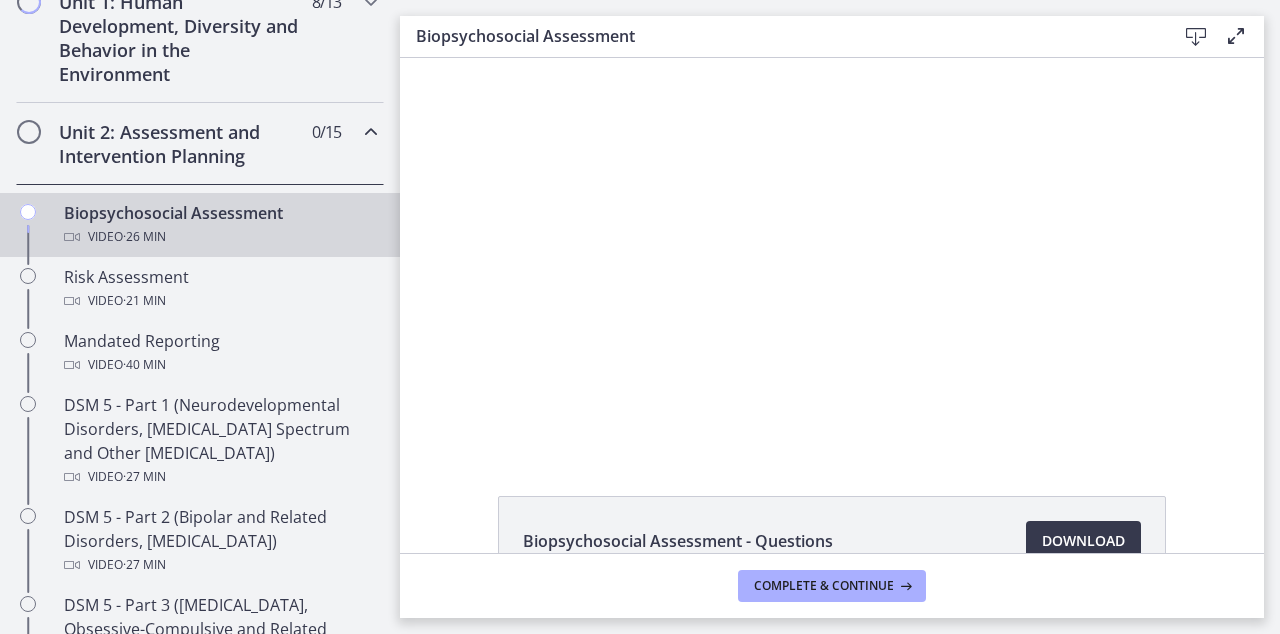 scroll, scrollTop: 0, scrollLeft: 0, axis: both 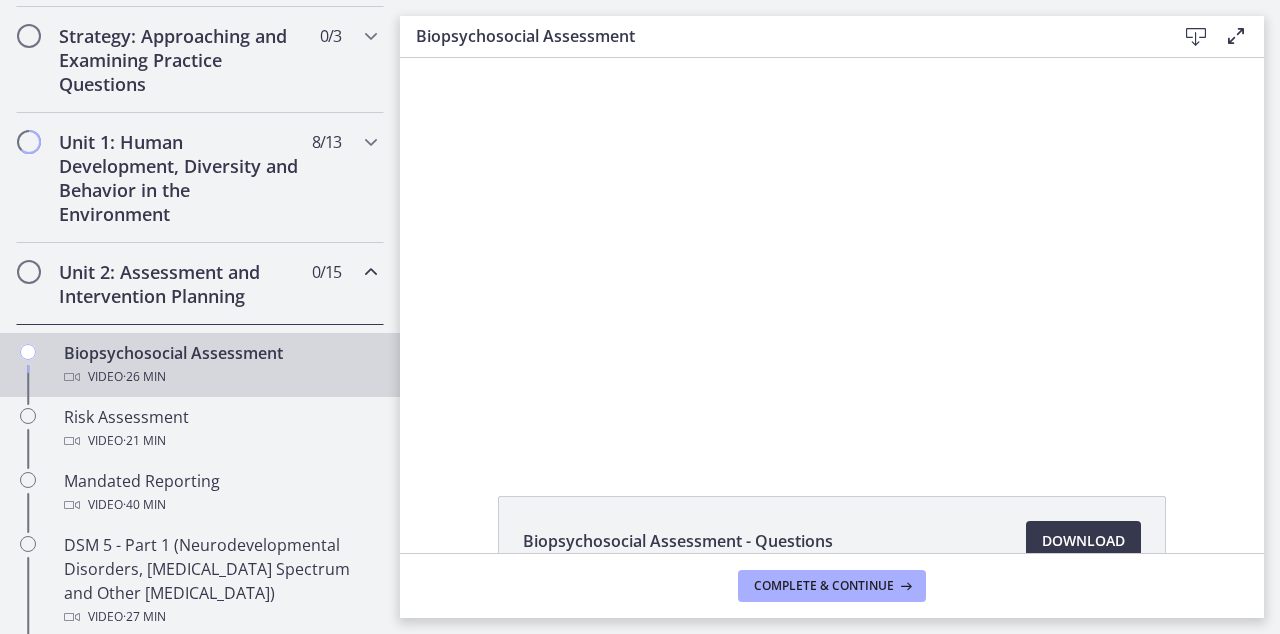 click on "Unit 2: Assessment and Intervention Planning" at bounding box center (181, 284) 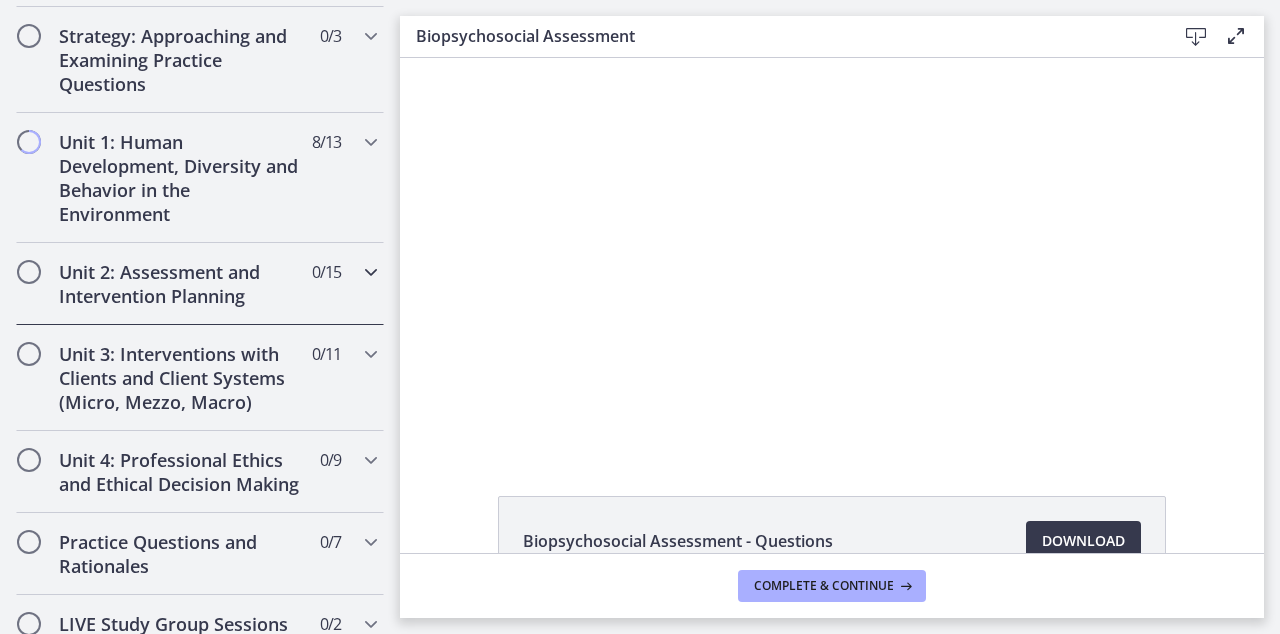 click on "Unit 2: Assessment and Intervention Planning" at bounding box center [181, 284] 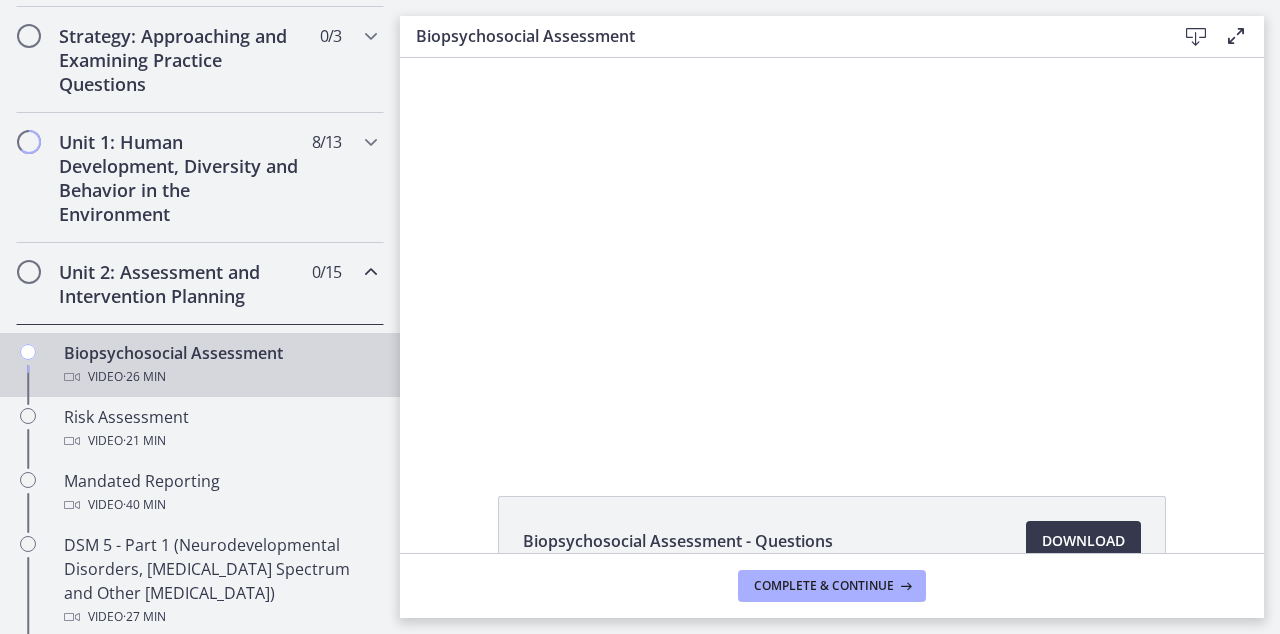 scroll, scrollTop: 0, scrollLeft: 0, axis: both 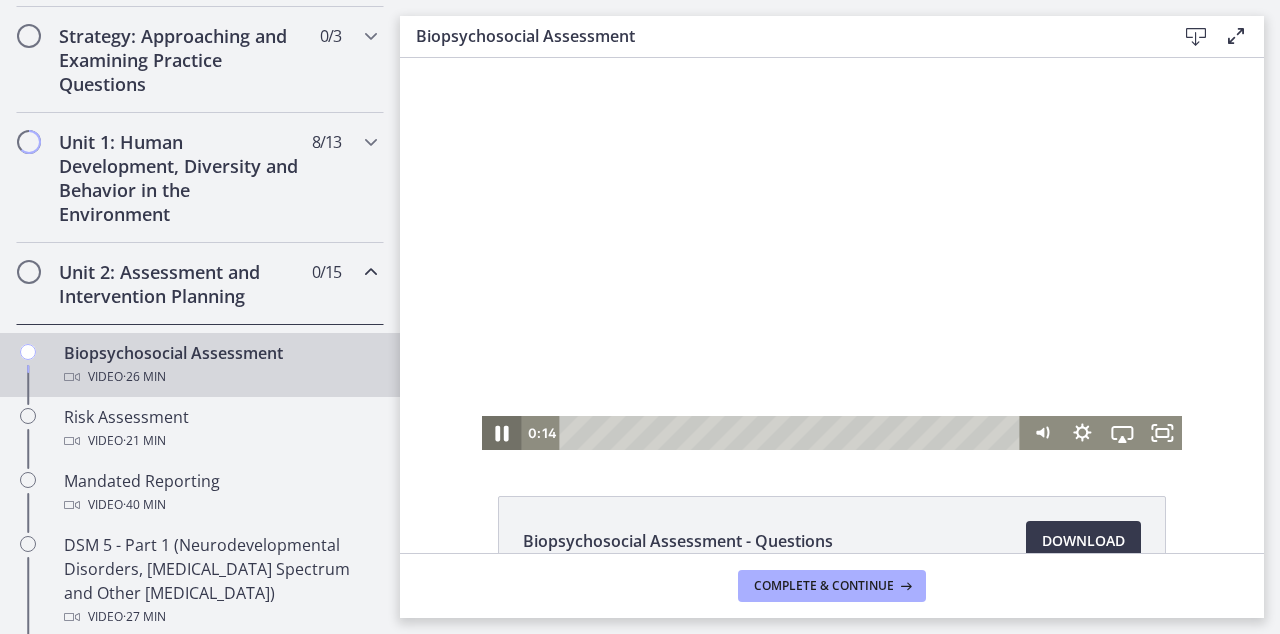 click 